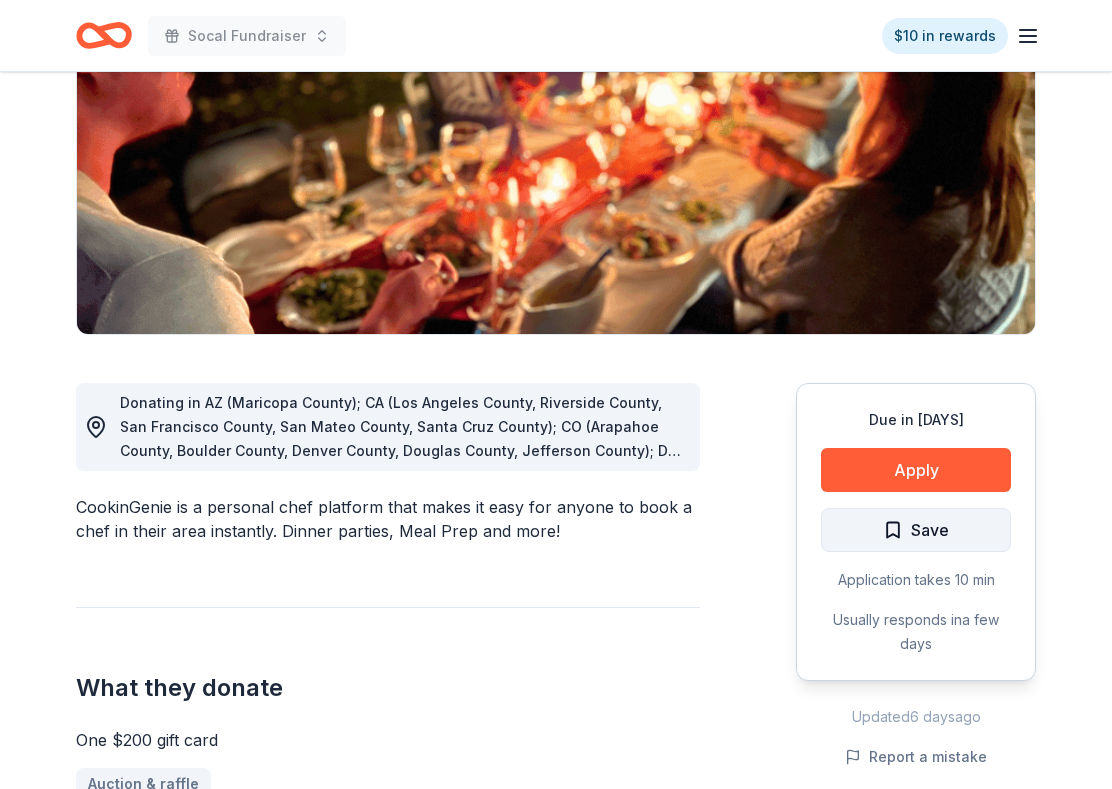 scroll, scrollTop: 261, scrollLeft: 0, axis: vertical 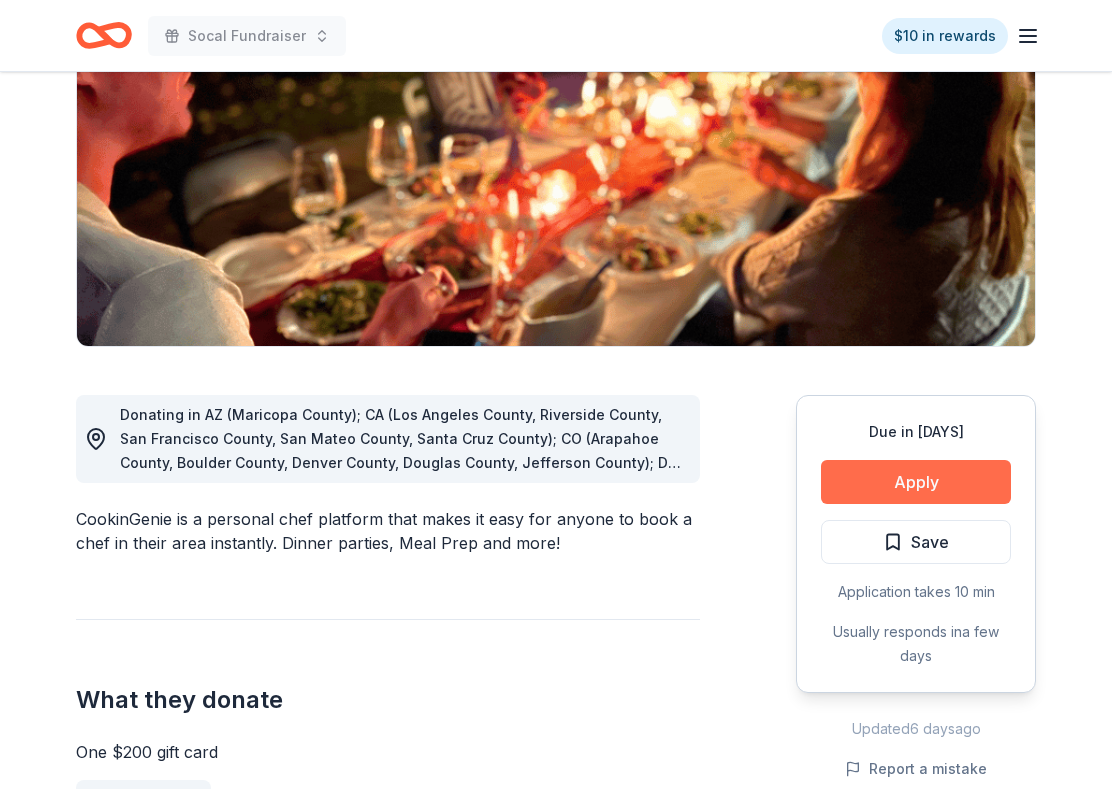 click on "Apply" at bounding box center [916, 482] 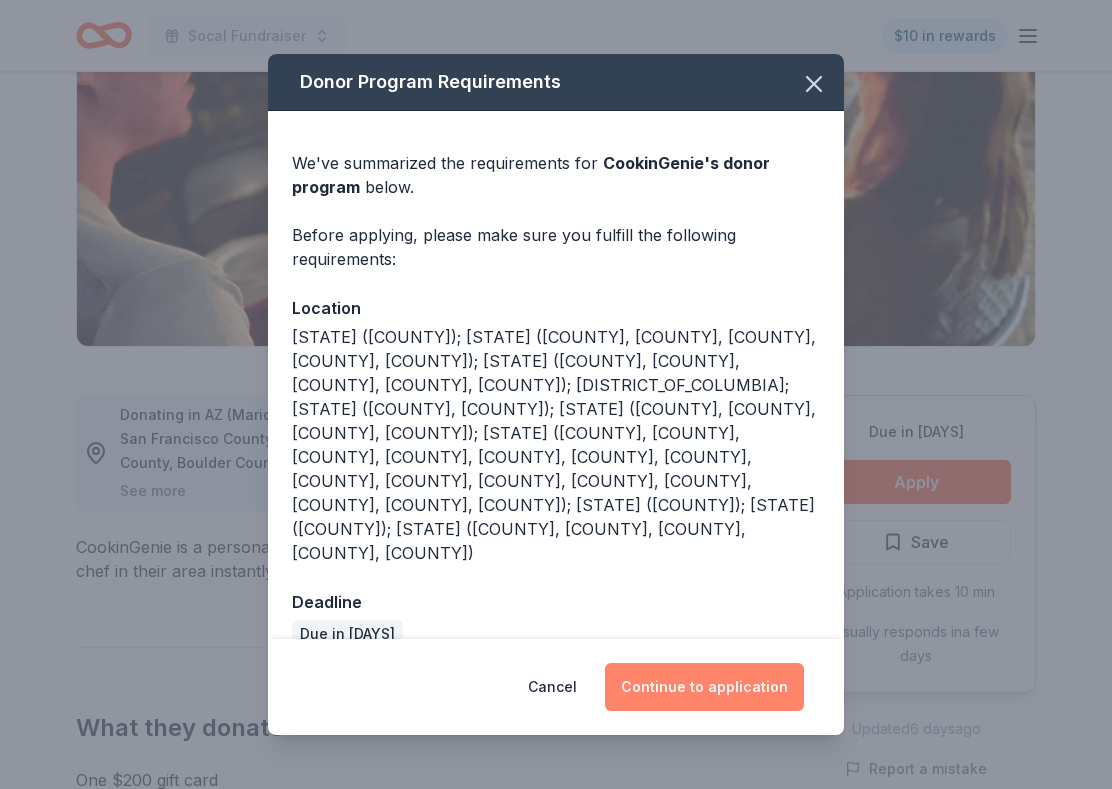 click on "Continue to application" at bounding box center [704, 687] 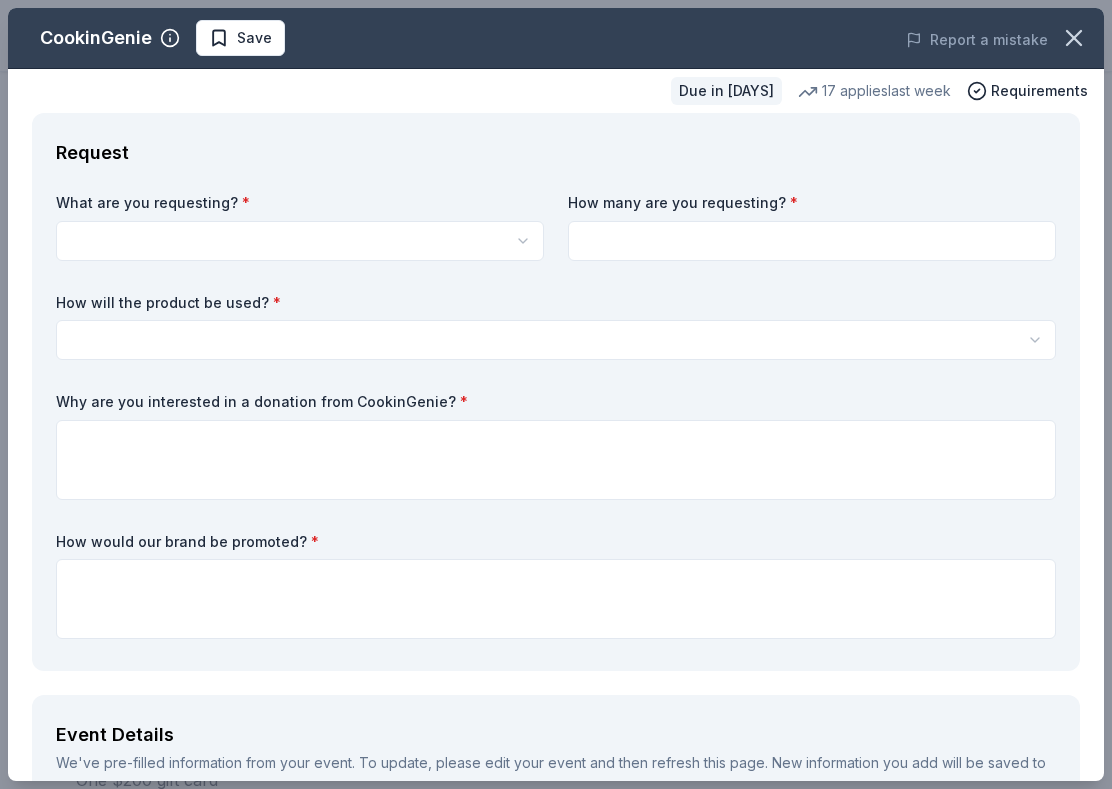 scroll, scrollTop: 0, scrollLeft: 0, axis: both 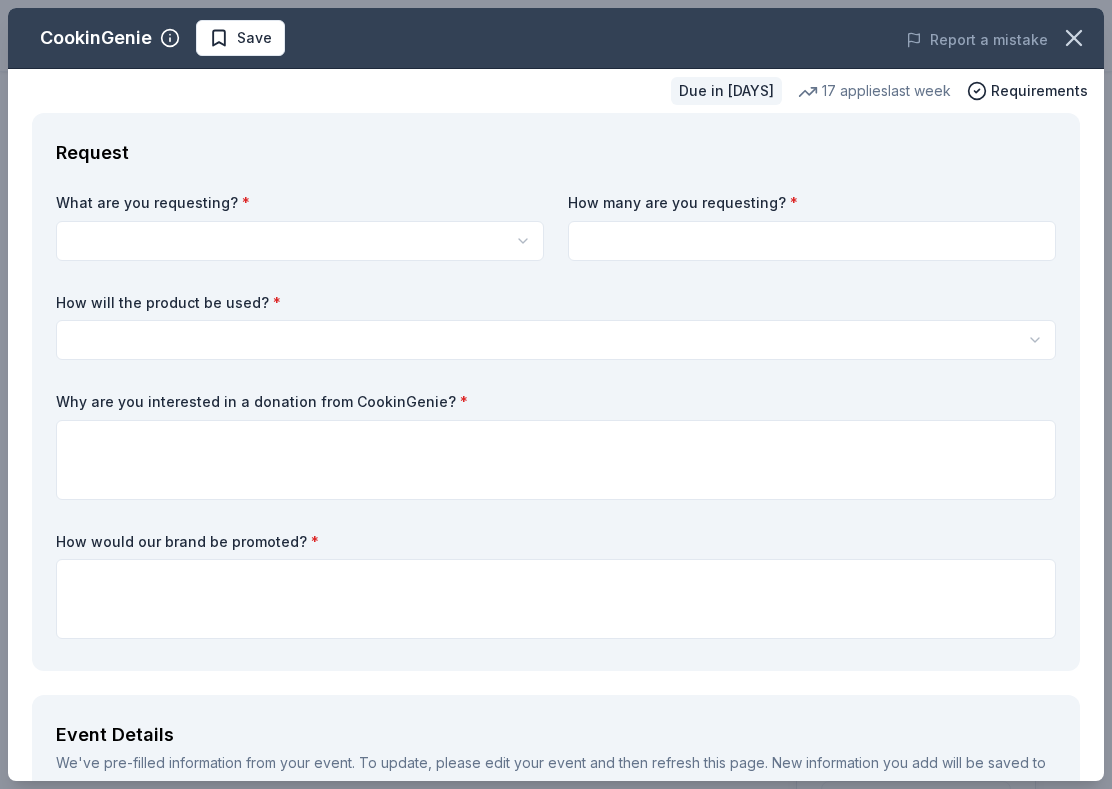 click on "Socal Fundraiser $10 in rewards Due in [DAYS] Share CookinGenie 5.0 • 5 reviews 17 applies last week 85% approval rate $ 200 donation value Share See more CookinGenie is a personal chef platform that makes it easy for anyone to book a chef in their area instantly. Dinner parties, Meal Prep and more! What they donate One $200 gift card Auction & raffle You may receive donations every 3 months Who they donate to CookinGenie hasn't listed any preferences or eligibility criteria. Due in [DAYS] Apply Save Application takes 10 min Usually responds in a few days Updated 6 days ago Report a mistake 85% approval rate 85 % approved 9 % declined 6 % no response CookinGenie is a generous donor : they are likely to respond and approve your request if you fit their criteria. $ 200 donation value (average) <1% 97% <1% 3% $0 → $125 $125 → $250 $250 → $375 $375 → $500 CookinGenie's donation is consistent : they donate the same value regardlesss of the application. 5.0 • 5 reviews [MONTH] [YEAR] 5" at bounding box center (556, 394) 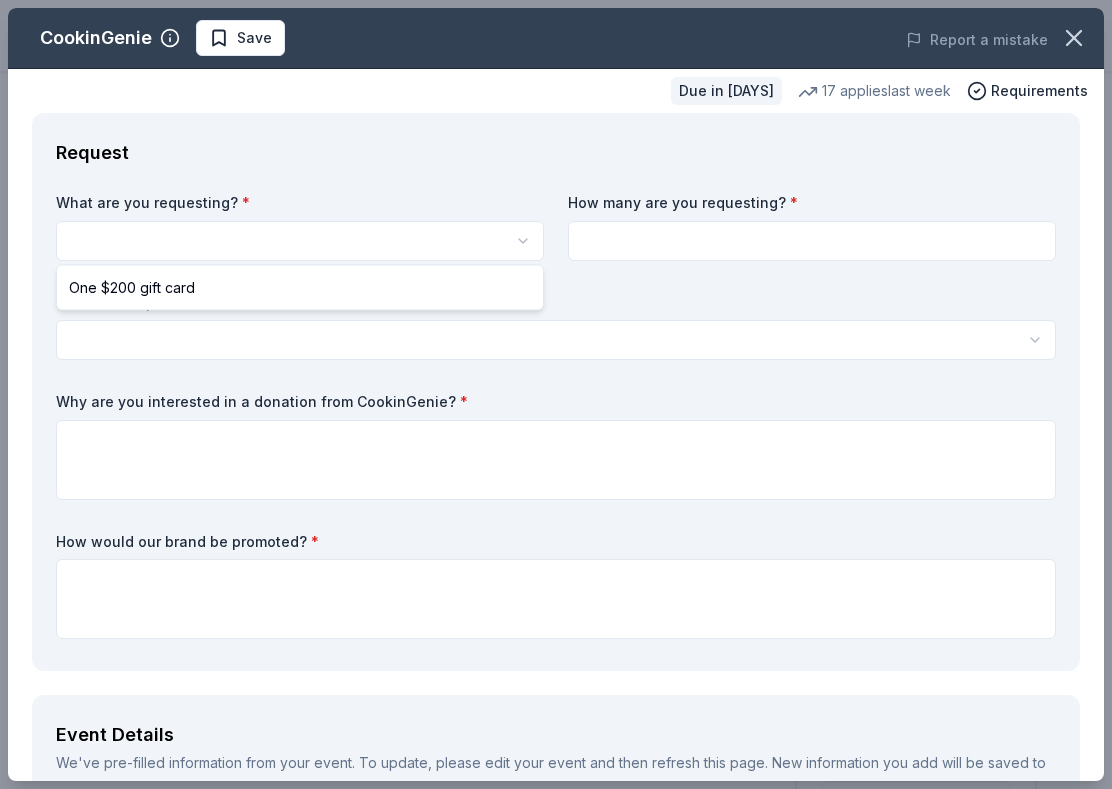 select on "One $200 gift card" 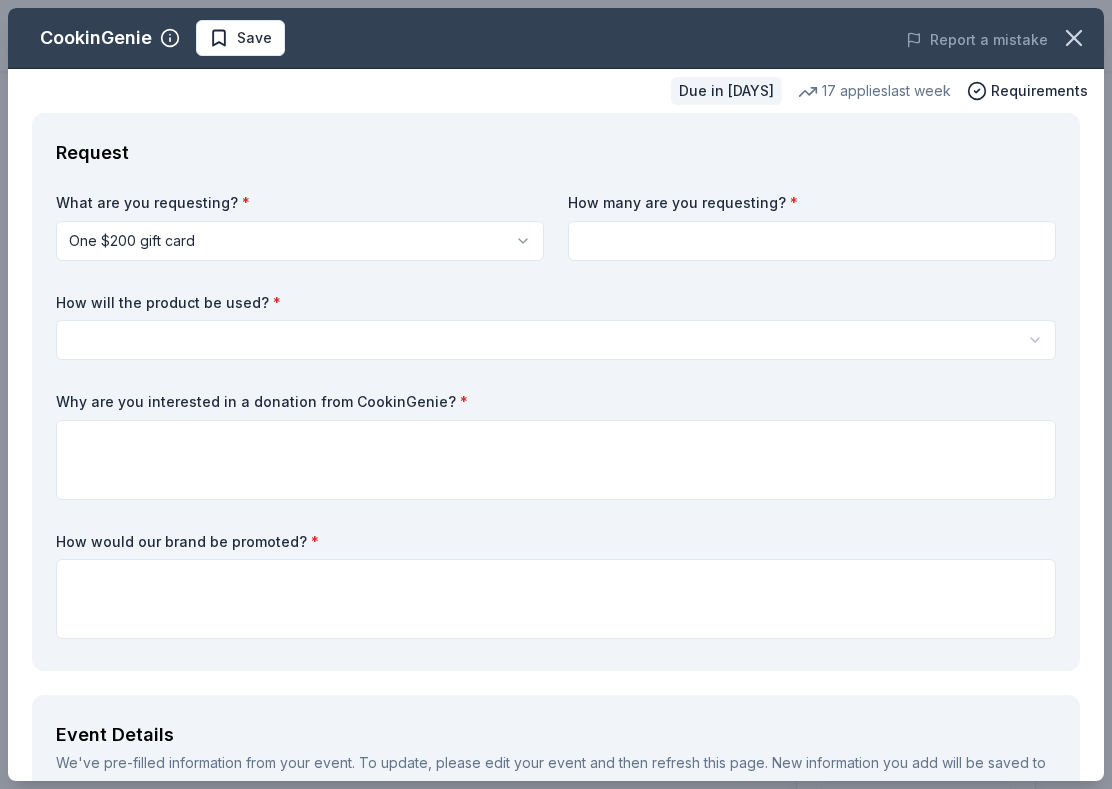 click on "Socal Fundraiser $10 in rewards Due in 142 days Share CookinGenie 5.0 • 5  reviews 17   applies  last week 85% approval rate $ 200 donation value Share See more CookinGenie is a personal chef platform that makes it easy for anyone to book a chef in their area instantly. Dinner parties, Meal Prep and more! What they donate One $200 gift card Auction & raffle   You may receive donations every   3 months Who they donate to CookinGenie  hasn ' t listed any preferences or eligibility criteria. Due in 142 days Apply Save Application takes 10 min Usually responds in  a few days Updated  6 days  ago Report a mistake 85% approval rate 85 % approved 9 % declined 6 % no response CookinGenie is  a generous donor :  they are likely to respond and approve your request if you fit their criteria. $ 200 donation value (average) <1% 97% <1% 3% $0 → $125 $125 → $250 $250 → $375 $375 → $500 CookinGenie's donation is  consistent :  they donate the same value regardlesss of the application. 5.0 • 5  reviews July 2025 5" at bounding box center (556, 394) 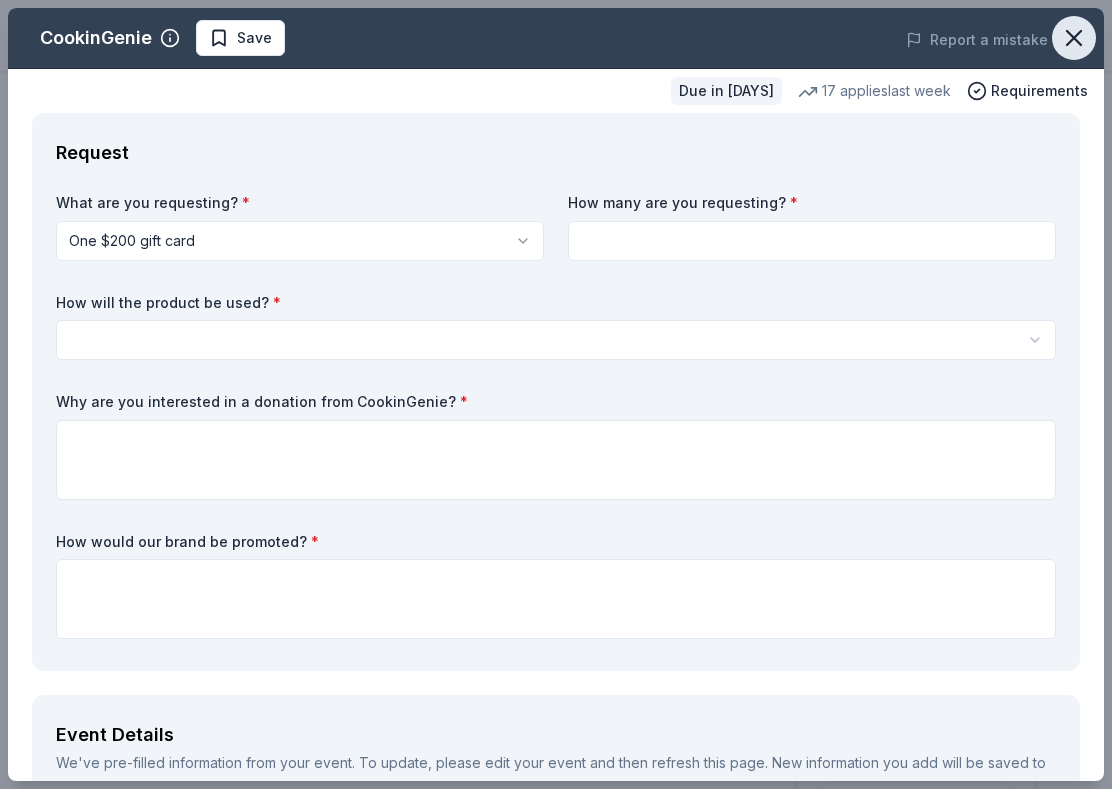 click 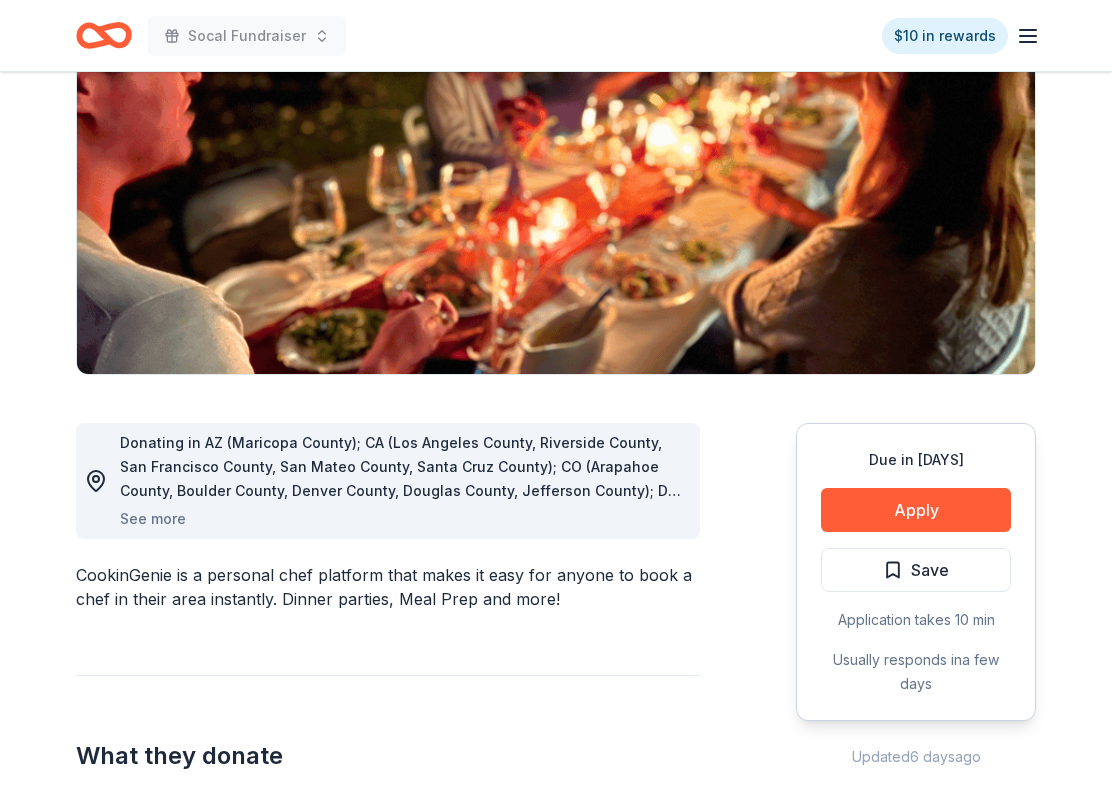 scroll, scrollTop: 235, scrollLeft: 0, axis: vertical 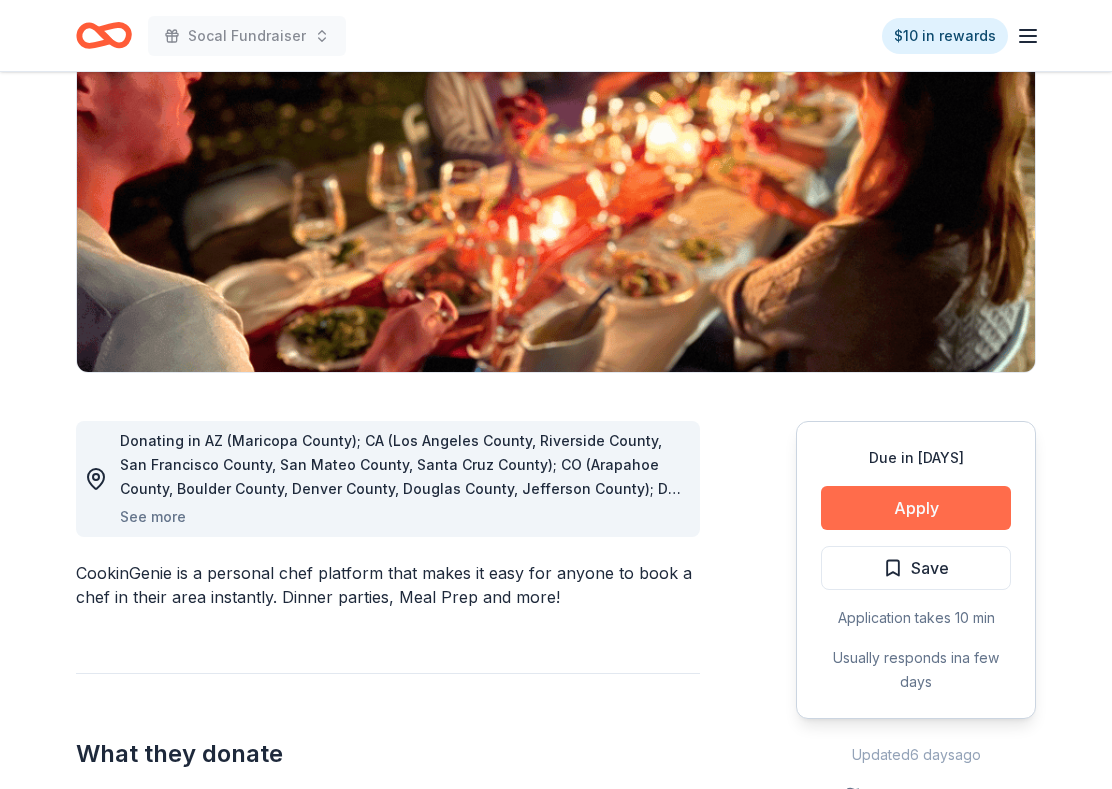 click on "Apply" at bounding box center (916, 508) 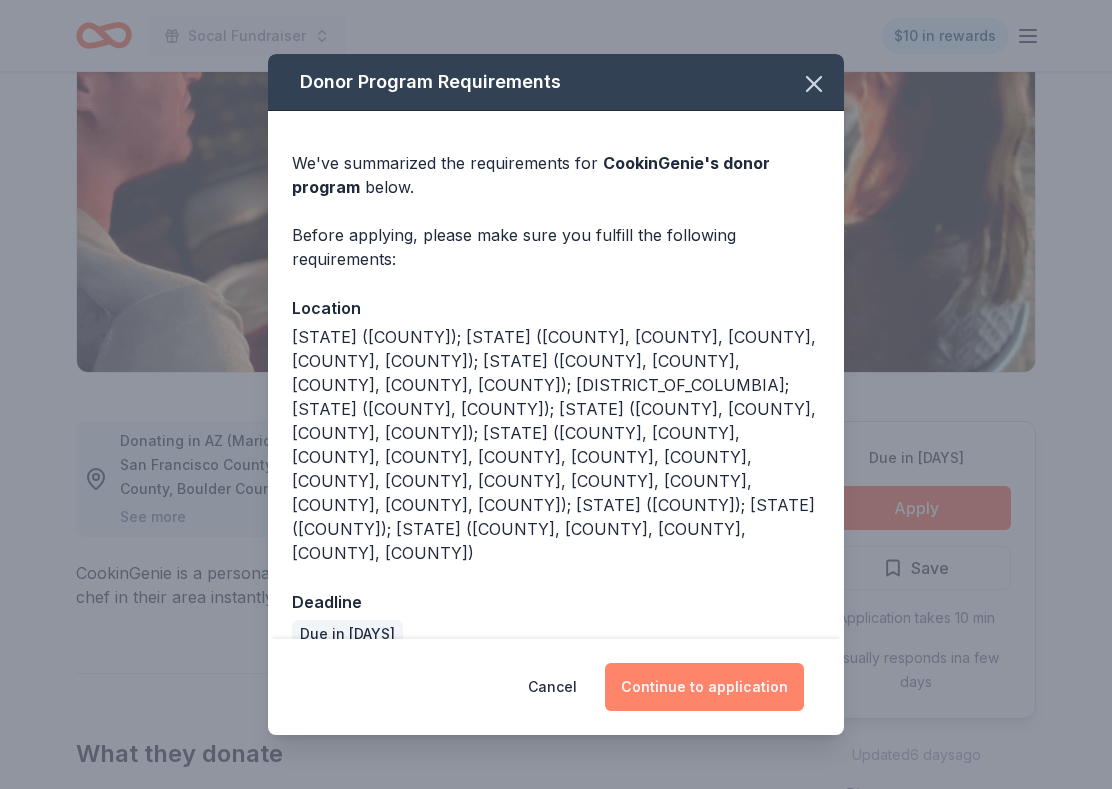 click on "Continue to application" at bounding box center (704, 687) 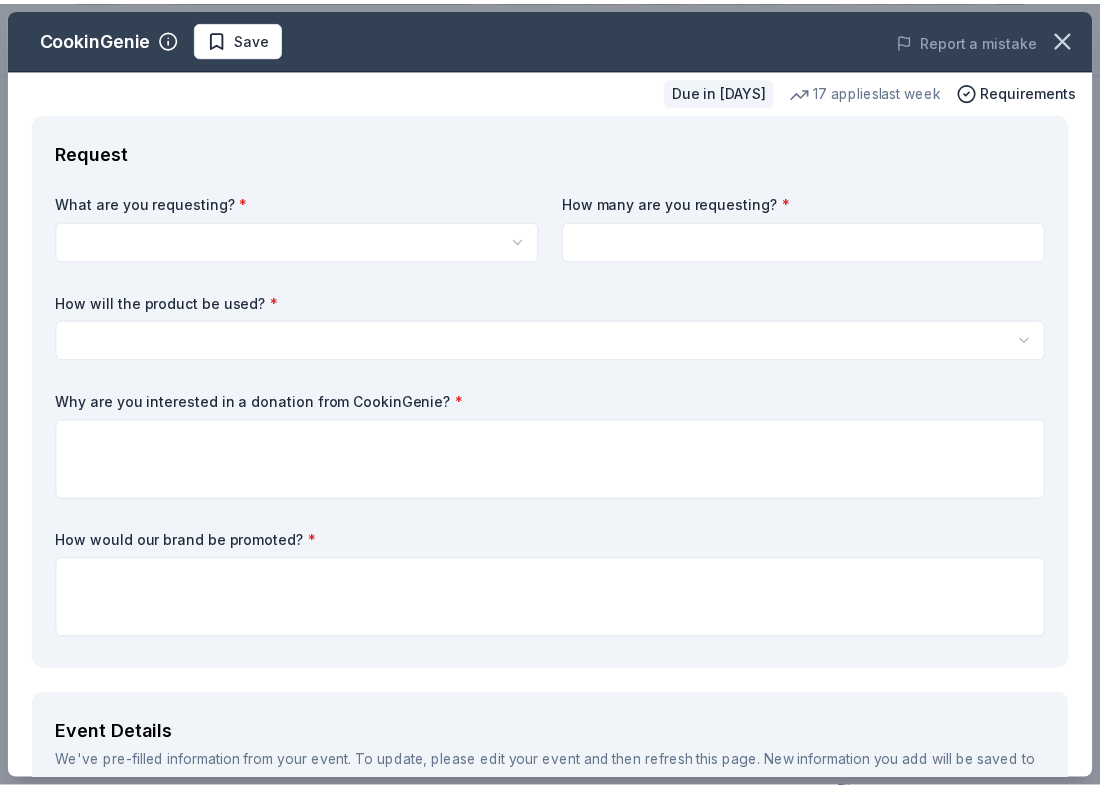 scroll, scrollTop: 0, scrollLeft: 0, axis: both 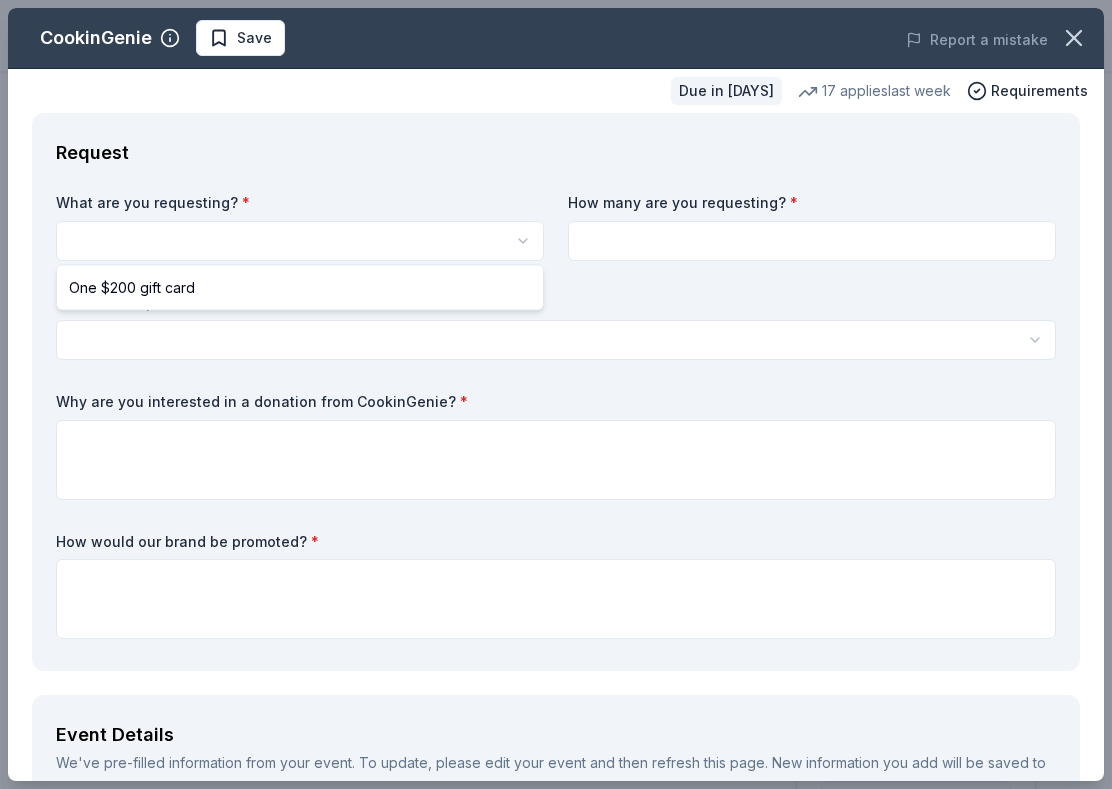 click on "Socal Fundraiser $10 in rewards Due in 142 days Share CookinGenie 5.0 • 5  reviews 17   applies  last week 85% approval rate $ 200 donation value Share See more CookinGenie is a personal chef platform that makes it easy for anyone to book a chef in their area instantly. Dinner parties, Meal Prep and more! What they donate One $200 gift card Auction & raffle   You may receive donations every   3 months Who they donate to CookinGenie  hasn ' t listed any preferences or eligibility criteria. Due in 142 days Apply Save Application takes 10 min Usually responds in  a few days Updated  6 days  ago Report a mistake 85% approval rate 85 % approved 9 % declined 6 % no response CookinGenie is  a generous donor :  they are likely to respond and approve your request if you fit their criteria. $ 200 donation value (average) <1% 97% <1% 3% $0 → $125 $125 → $250 $250 → $375 $375 → $500 CookinGenie's donation is  consistent :  they donate the same value regardlesss of the application. 5.0 • 5  reviews July 2025 5" at bounding box center [556, 394] 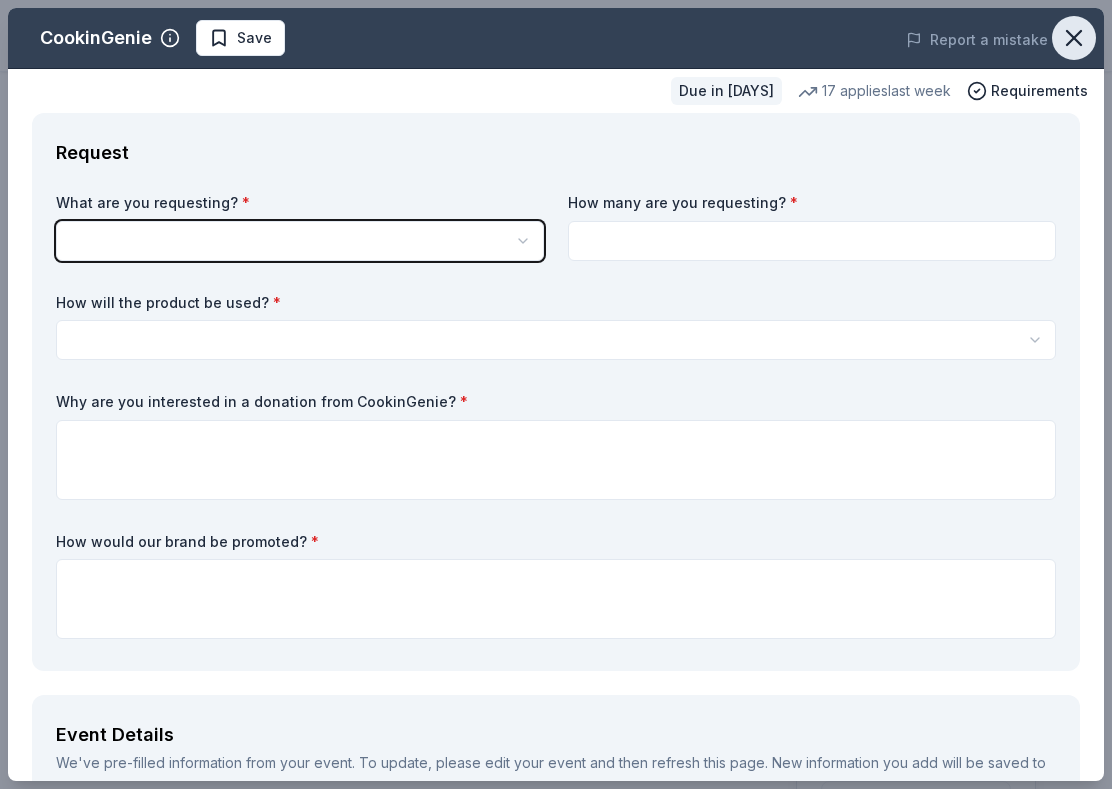 click on "Socal Fundraiser $10 in rewards Due in 142 days Share CookinGenie 5.0 • 5  reviews 17   applies  last week 85% approval rate $ 200 donation value Share See more CookinGenie is a personal chef platform that makes it easy for anyone to book a chef in their area instantly. Dinner parties, Meal Prep and more! What they donate One $200 gift card Auction & raffle   You may receive donations every   3 months Who they donate to CookinGenie  hasn ' t listed any preferences or eligibility criteria. Due in 142 days Apply Save Application takes 10 min Usually responds in  a few days Updated  6 days  ago Report a mistake 85% approval rate 85 % approved 9 % declined 6 % no response CookinGenie is  a generous donor :  they are likely to respond and approve your request if you fit their criteria. $ 200 donation value (average) <1% 97% <1% 3% $0 → $125 $125 → $250 $250 → $375 $375 → $500 CookinGenie's donation is  consistent :  they donate the same value regardlesss of the application. 5.0 • 5  reviews July 2025 5" at bounding box center (556, 394) 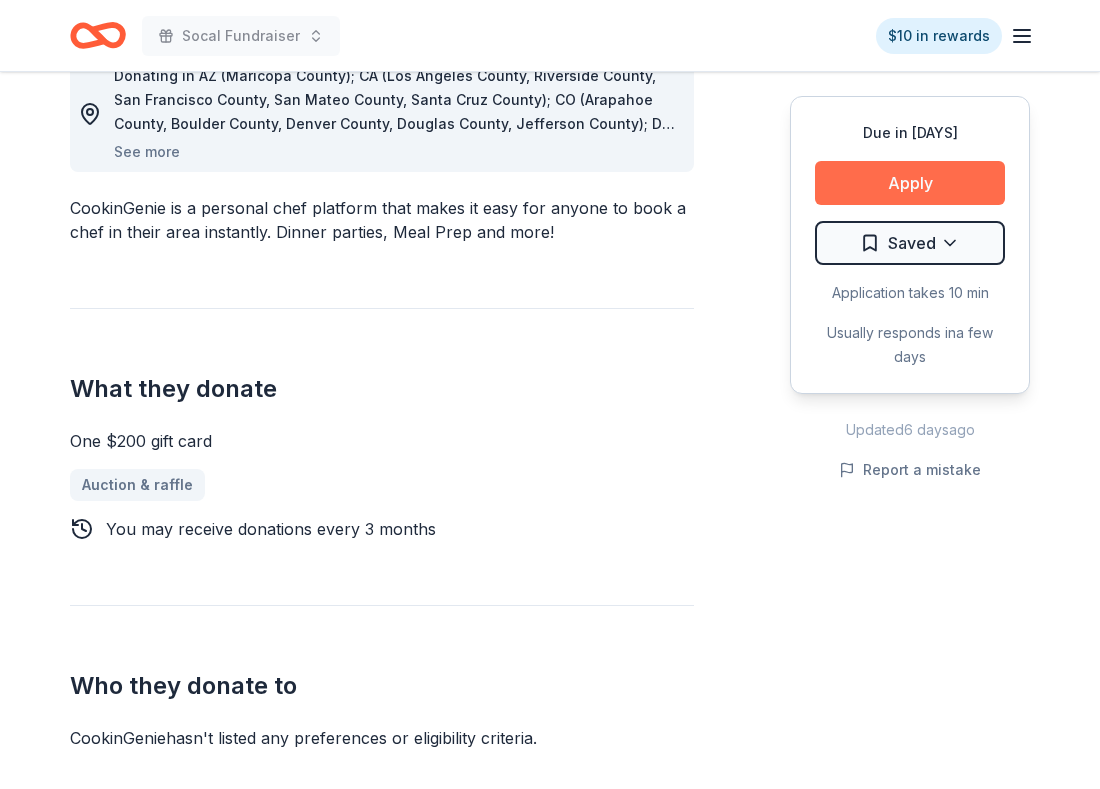 scroll, scrollTop: 598, scrollLeft: 0, axis: vertical 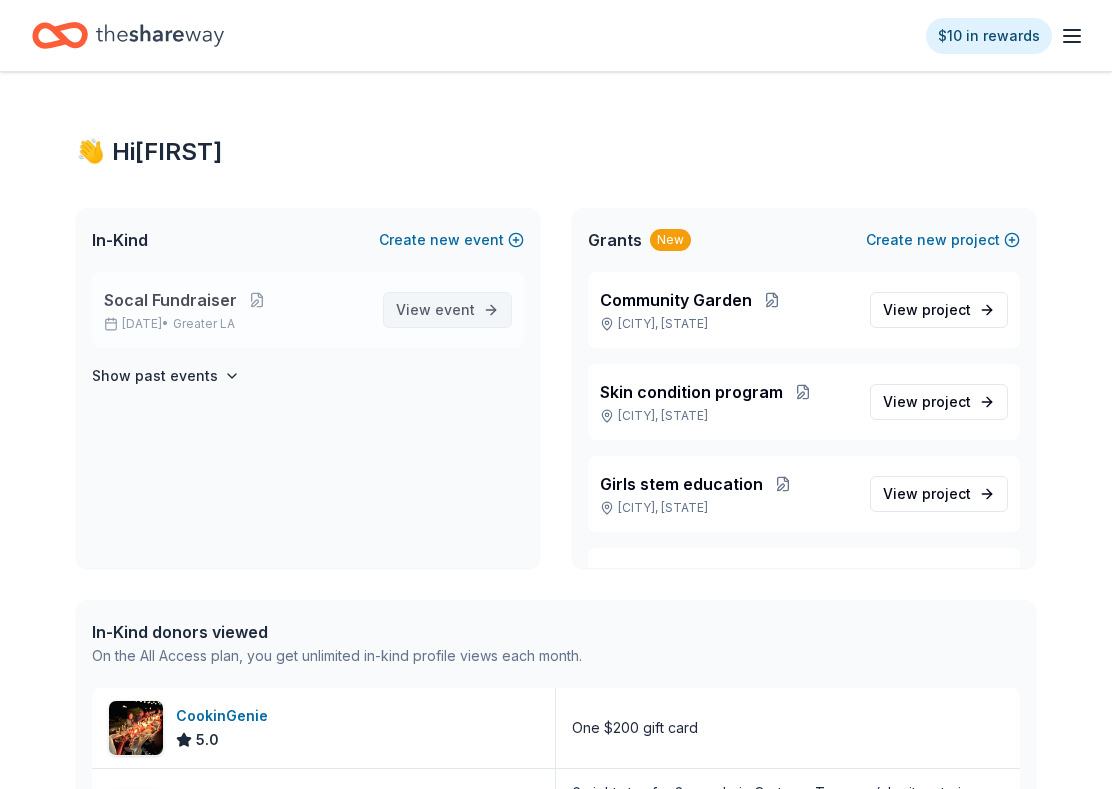 click on "View   event" at bounding box center [435, 310] 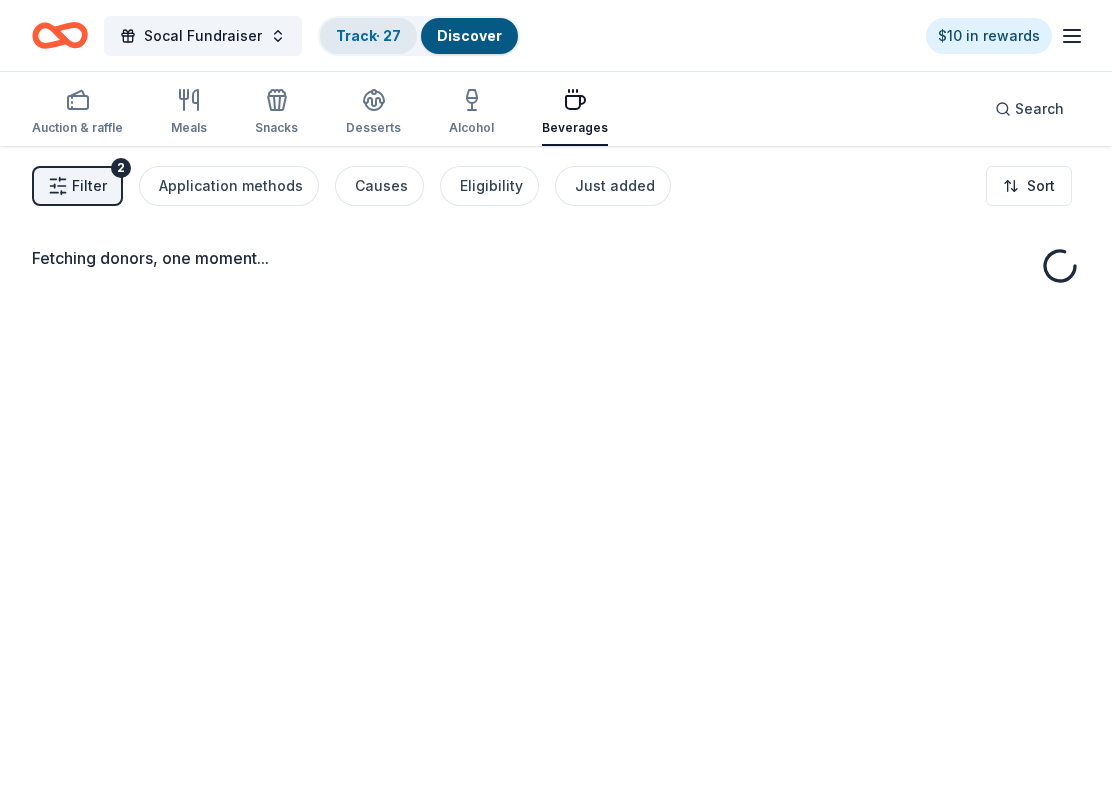 click on "Track  · 27" at bounding box center (368, 35) 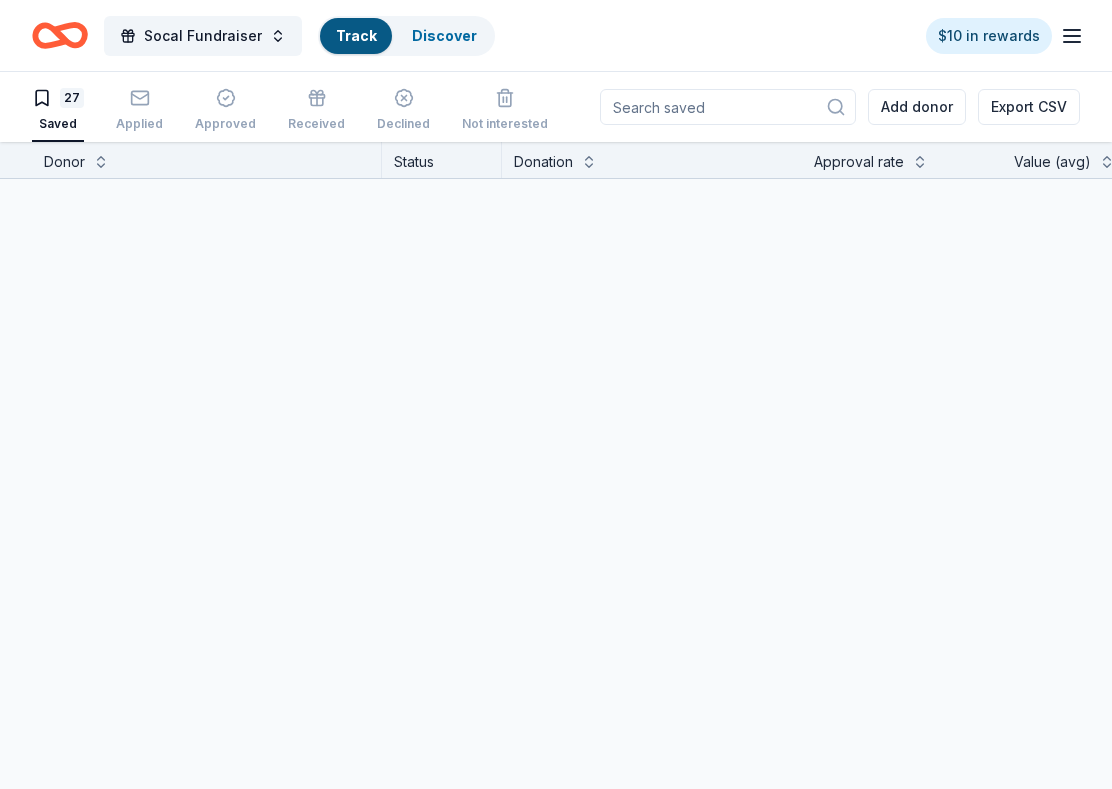 scroll, scrollTop: 1, scrollLeft: 0, axis: vertical 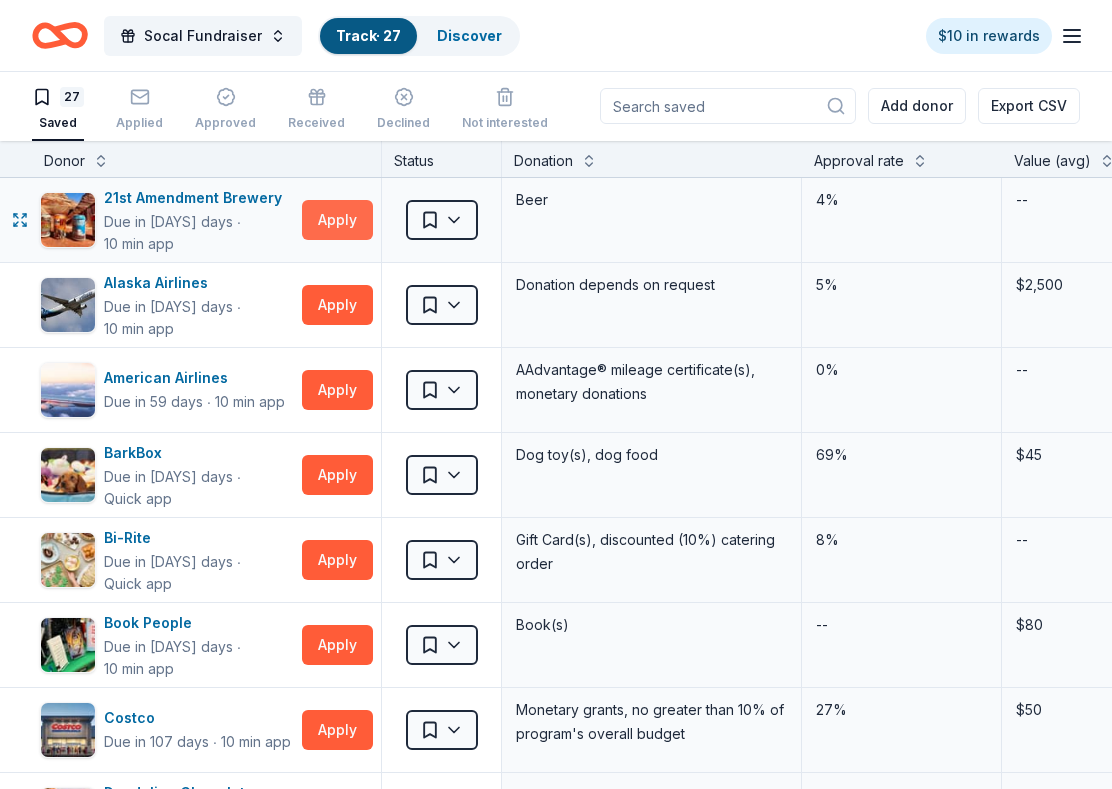 click on "Apply" at bounding box center (337, 220) 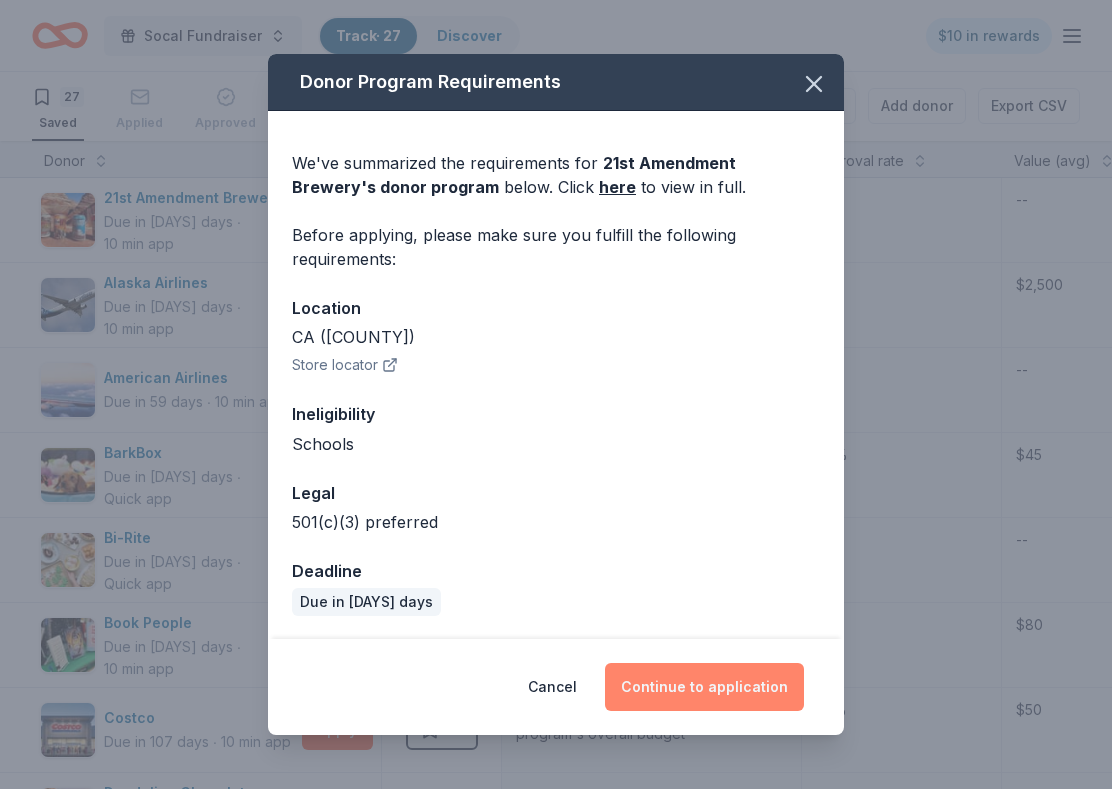 click on "Continue to application" at bounding box center (704, 687) 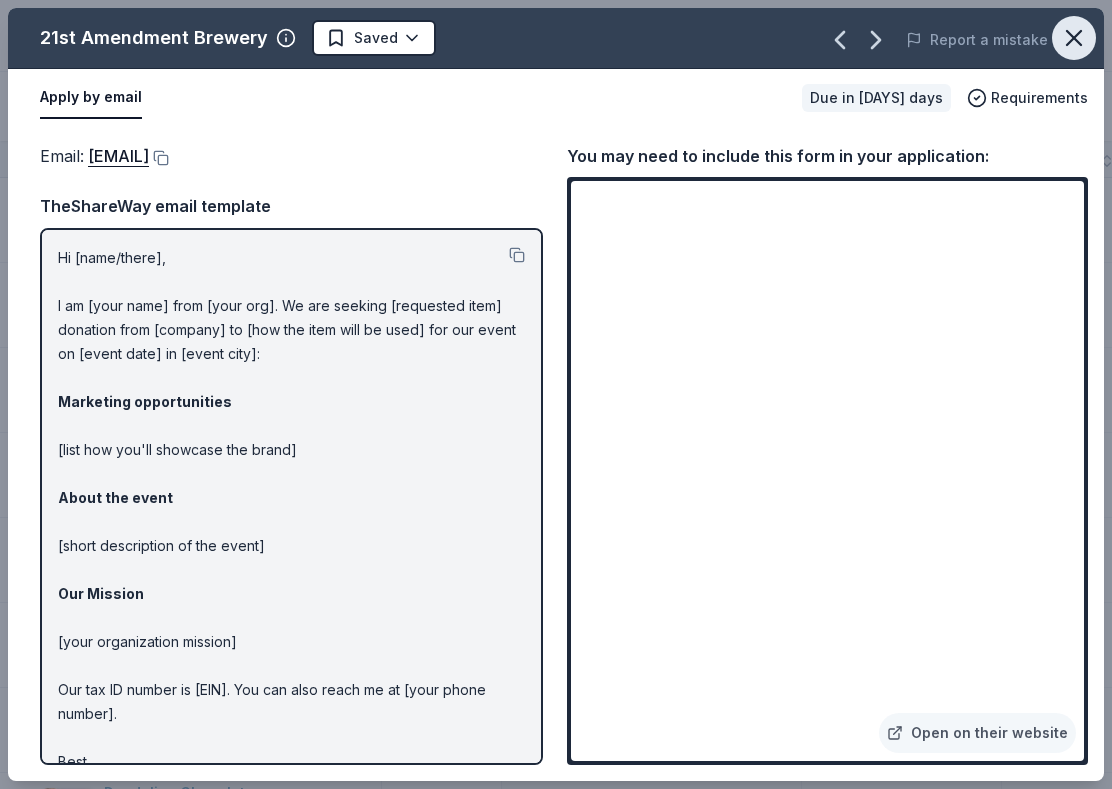 click 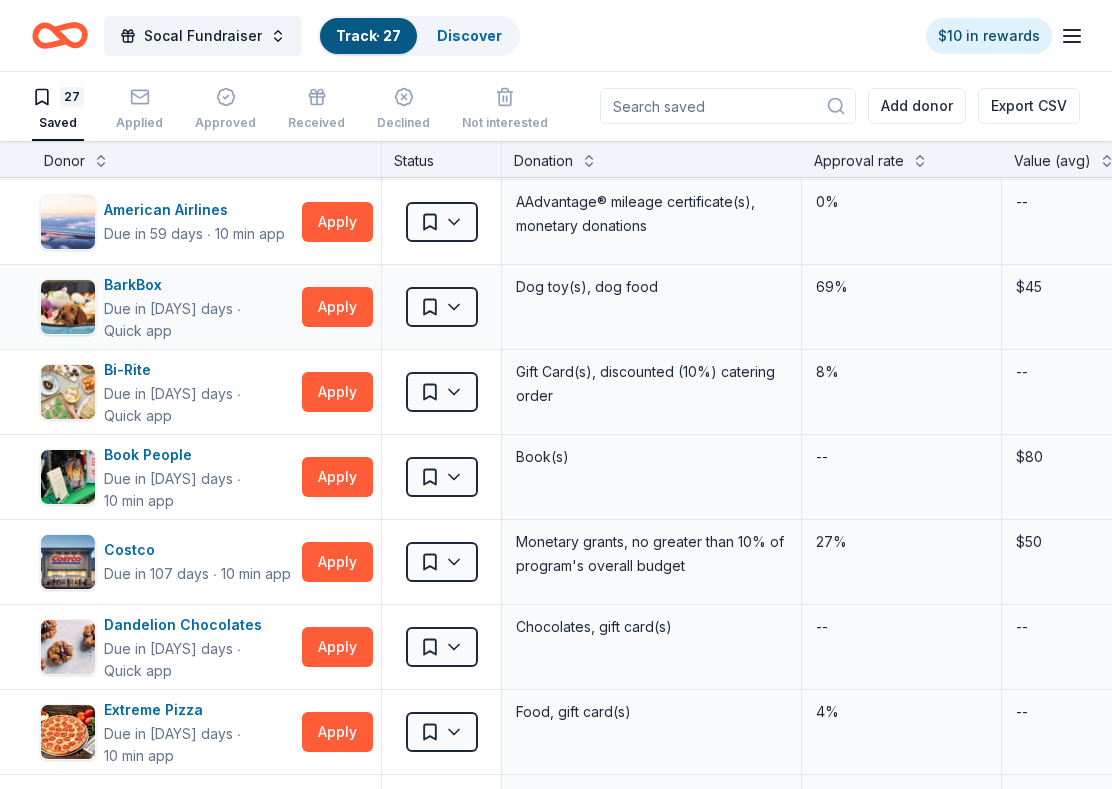 scroll, scrollTop: 0, scrollLeft: 0, axis: both 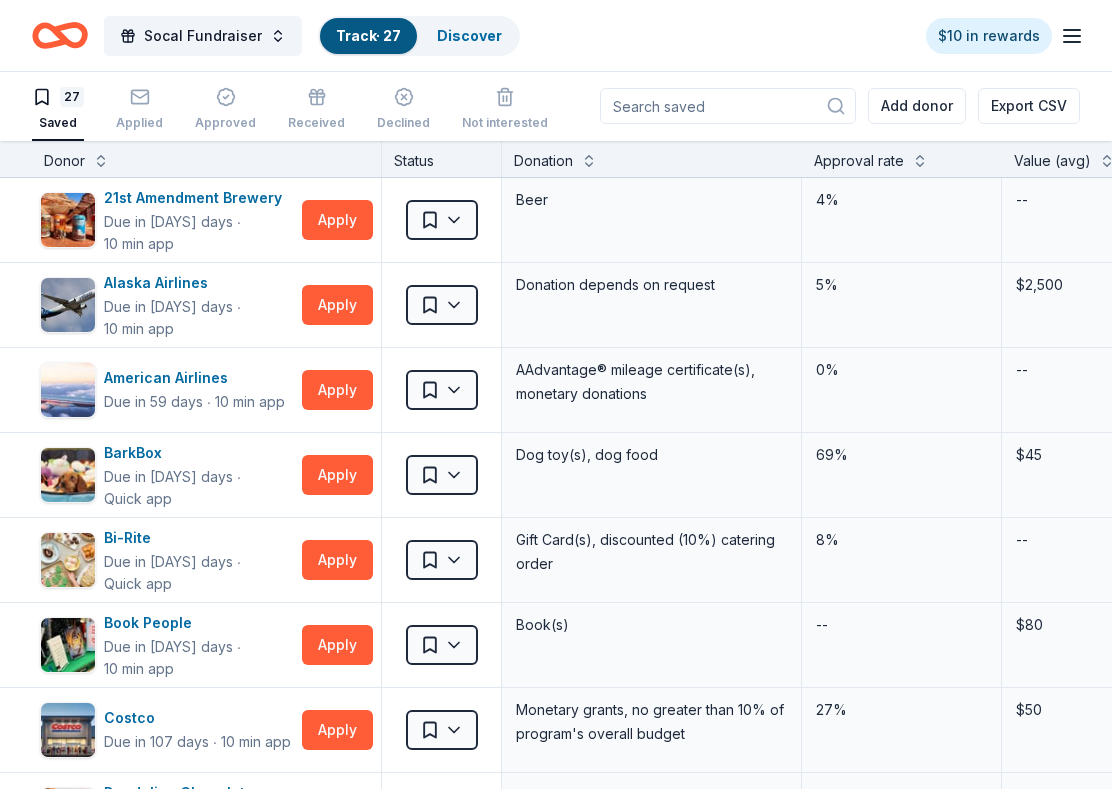 click at bounding box center [728, 106] 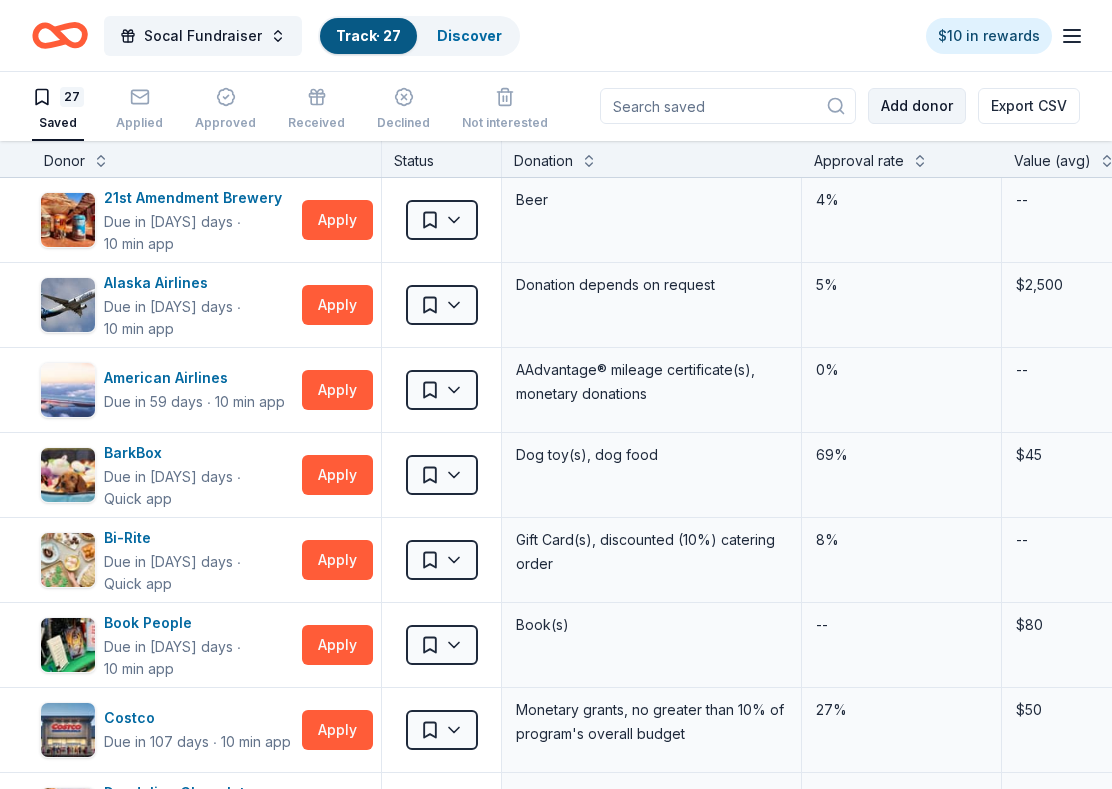 click on "Add donor" at bounding box center (917, 106) 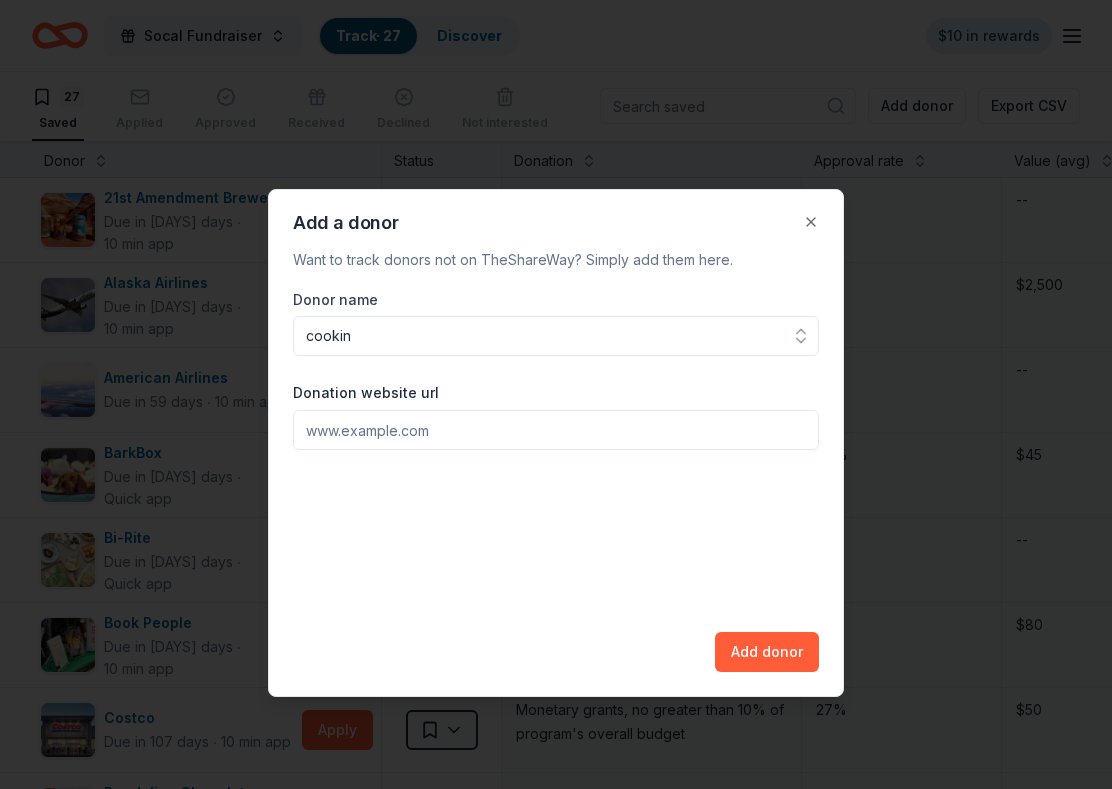 scroll, scrollTop: 0, scrollLeft: 0, axis: both 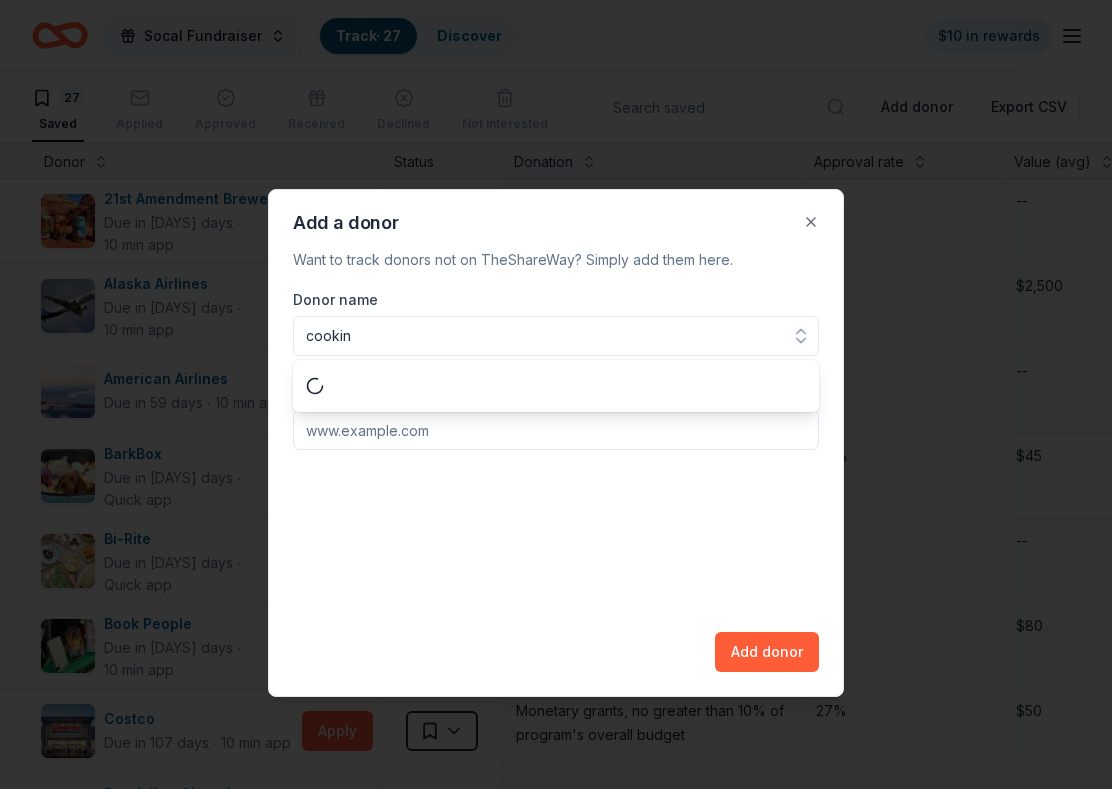 type on "cooking" 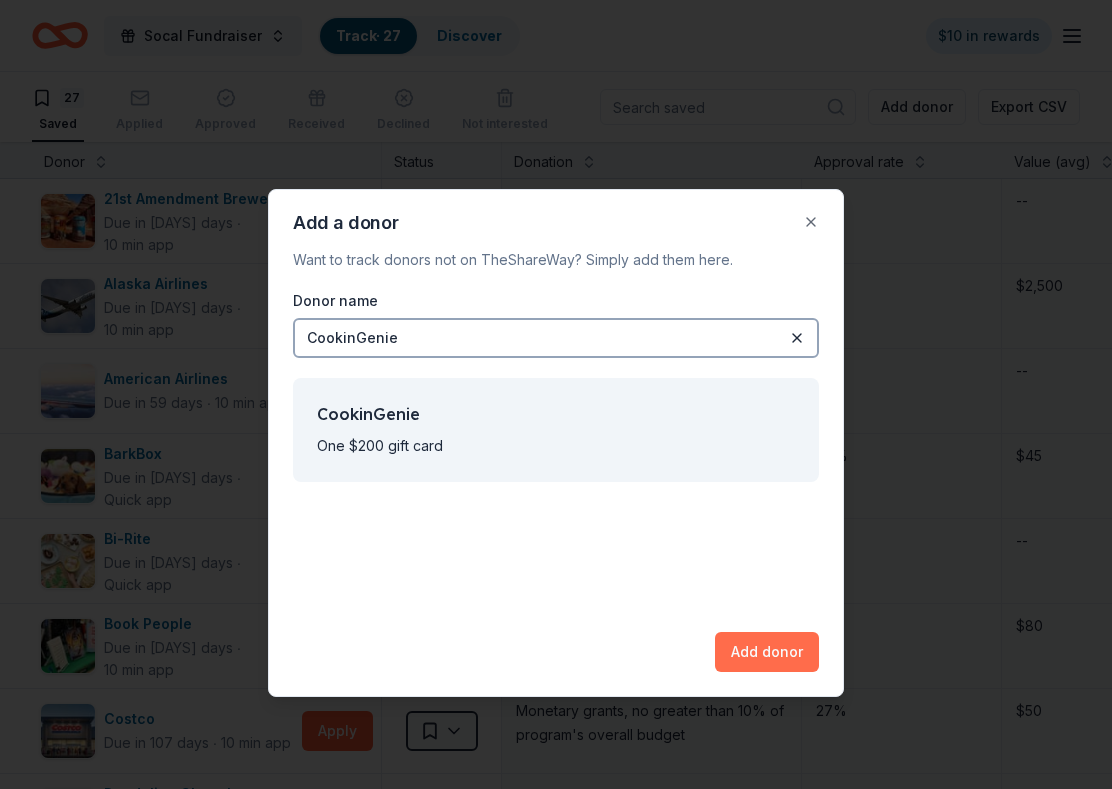 click on "Add donor" at bounding box center (767, 652) 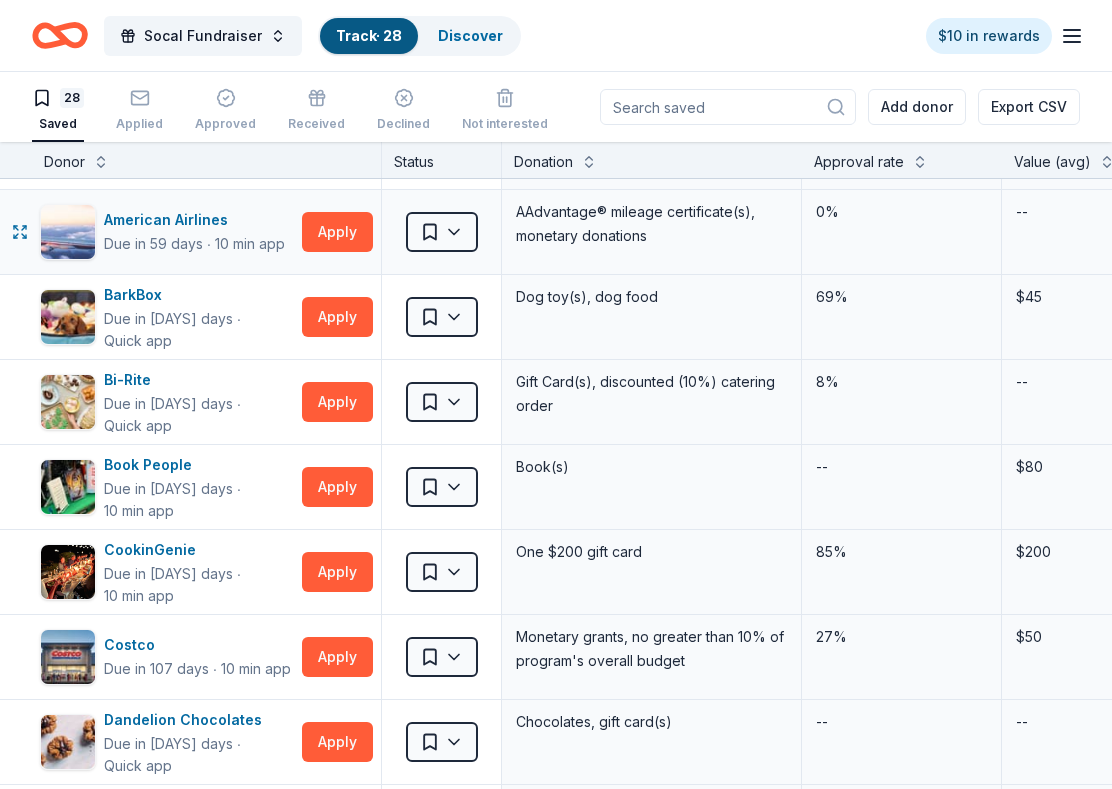 scroll, scrollTop: 219, scrollLeft: 0, axis: vertical 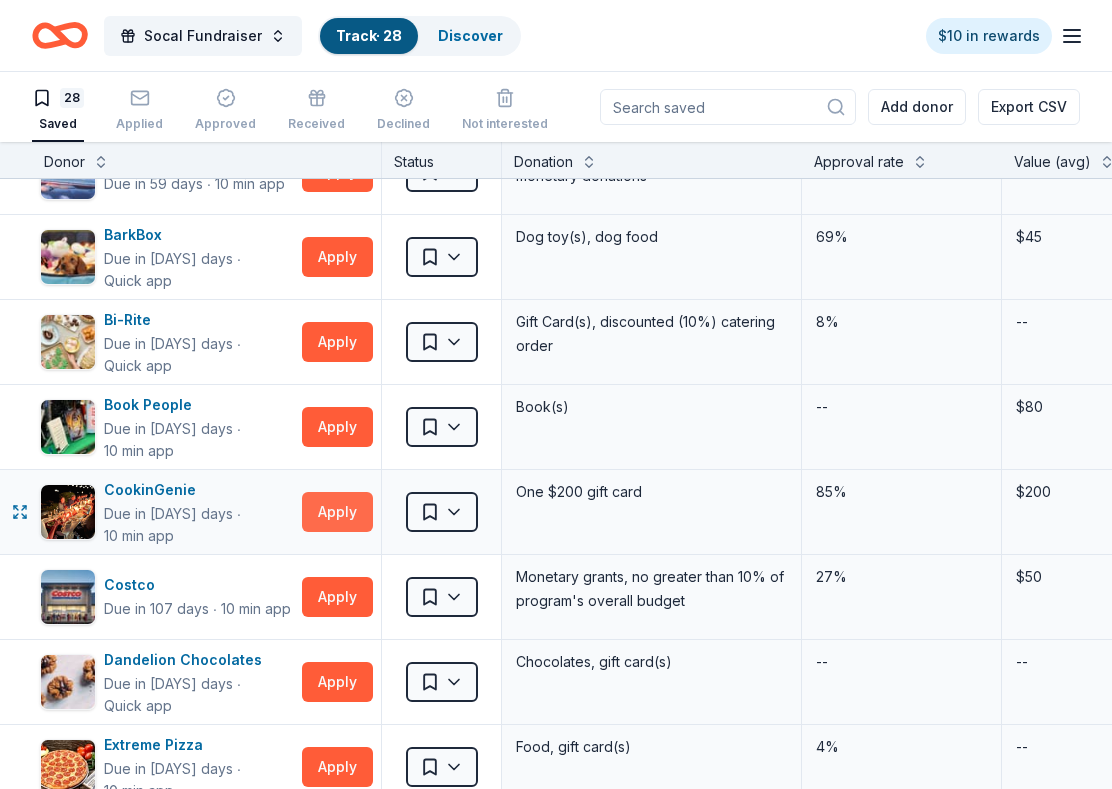 click on "Apply" at bounding box center (337, 512) 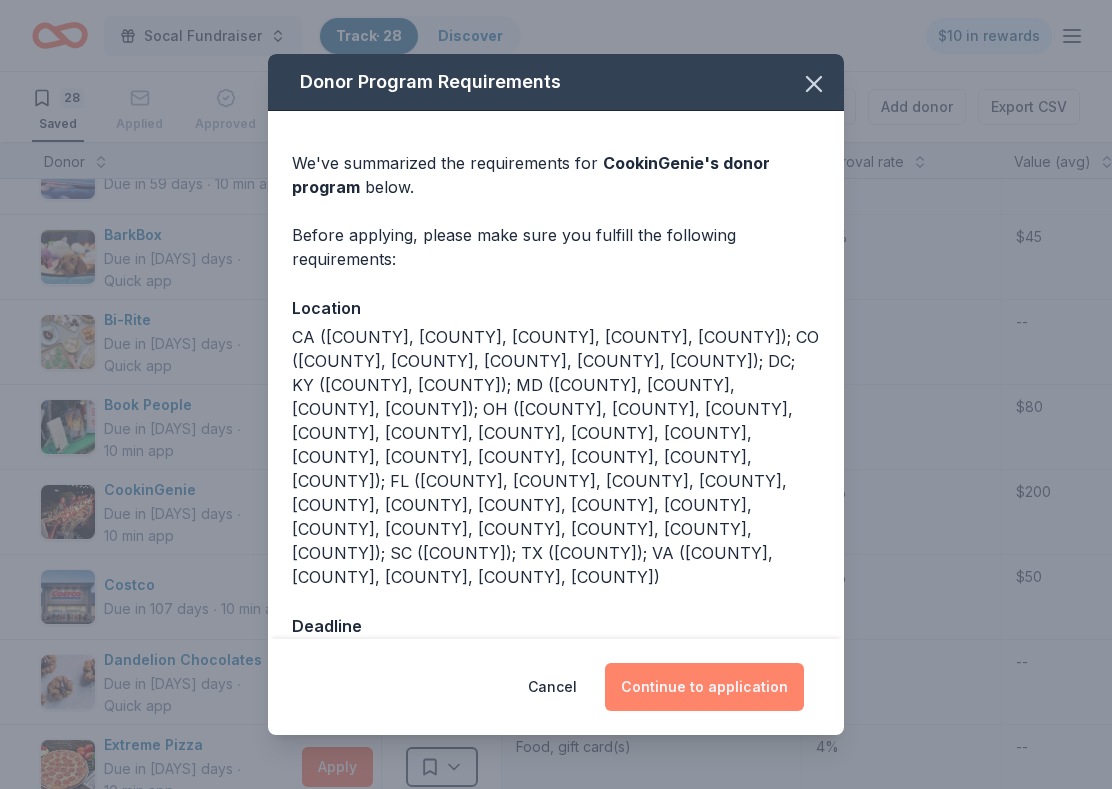 click on "Continue to application" at bounding box center [704, 687] 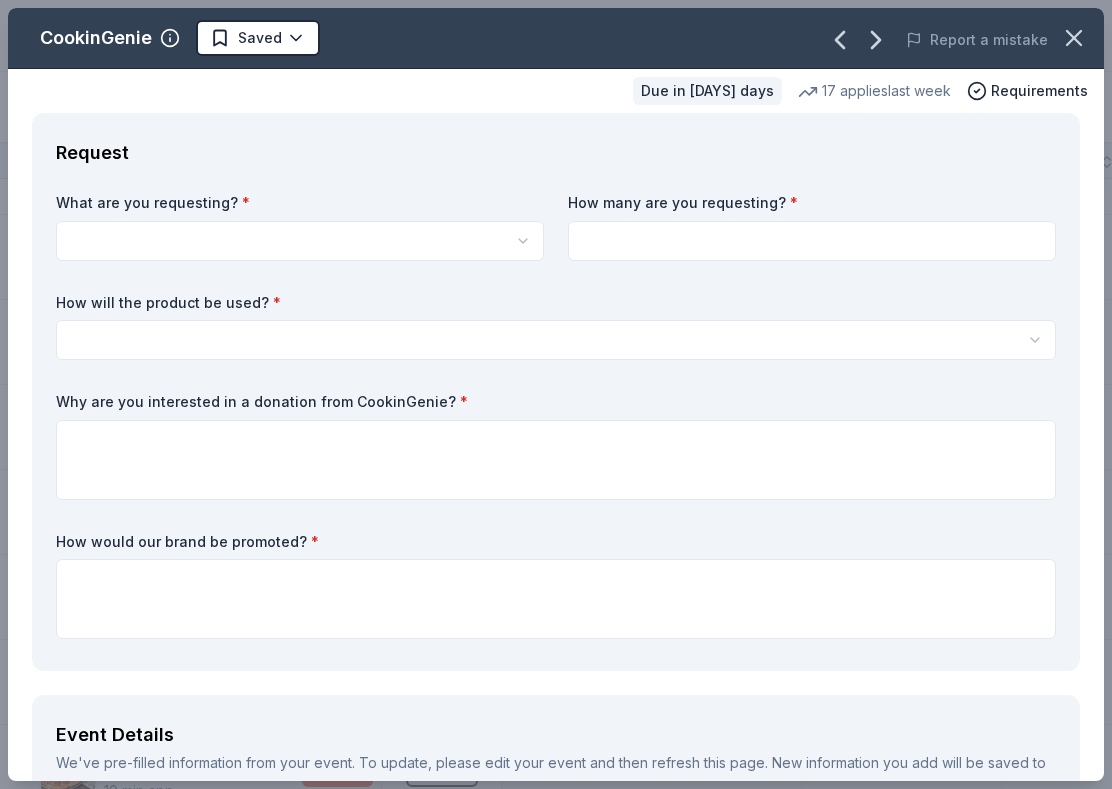 click on "Socal Fundraiser Track  · 28 Discover $10 in rewards 28 Saved Applied Approved Received Declined Not interested Add donor Export CSV Donor Status Donation Approval rate Value (avg) Apply method Assignee Notes 21st Amendment Brewery Due in 119 days ∙ 10 min app Apply Saved Beer 4% -- Email Alaska Airlines Due in 105 days ∙ 10 min app Apply Saved Donation depends on request 5% $2,500 Website American Airlines Due in 59 days ∙ 10 min app Apply Saved  AAdvantage® mileage certificate(s), monetary donations 0% -- Email BarkBox Due in 119 days ∙ Quick app Apply Saved Dog toy(s), dog food 69% $45 Website Bi-Rite Due in 114 days ∙ Quick app Apply Saved Gift Card(s), discounted (10%) catering order 8% -- Website Book People Due in 135 days ∙ 10 min app Apply Saved Book(s) -- $80 Website CookinGenie Due in 142 days ∙ 10 min app Apply Saved One $200 gift card 85% $200 In app Costco Due in 107 days ∙ 10 min app Apply Saved Monetary grants, no greater than 10% of program's overall budget  27% $50 ∙ --" at bounding box center [556, 394] 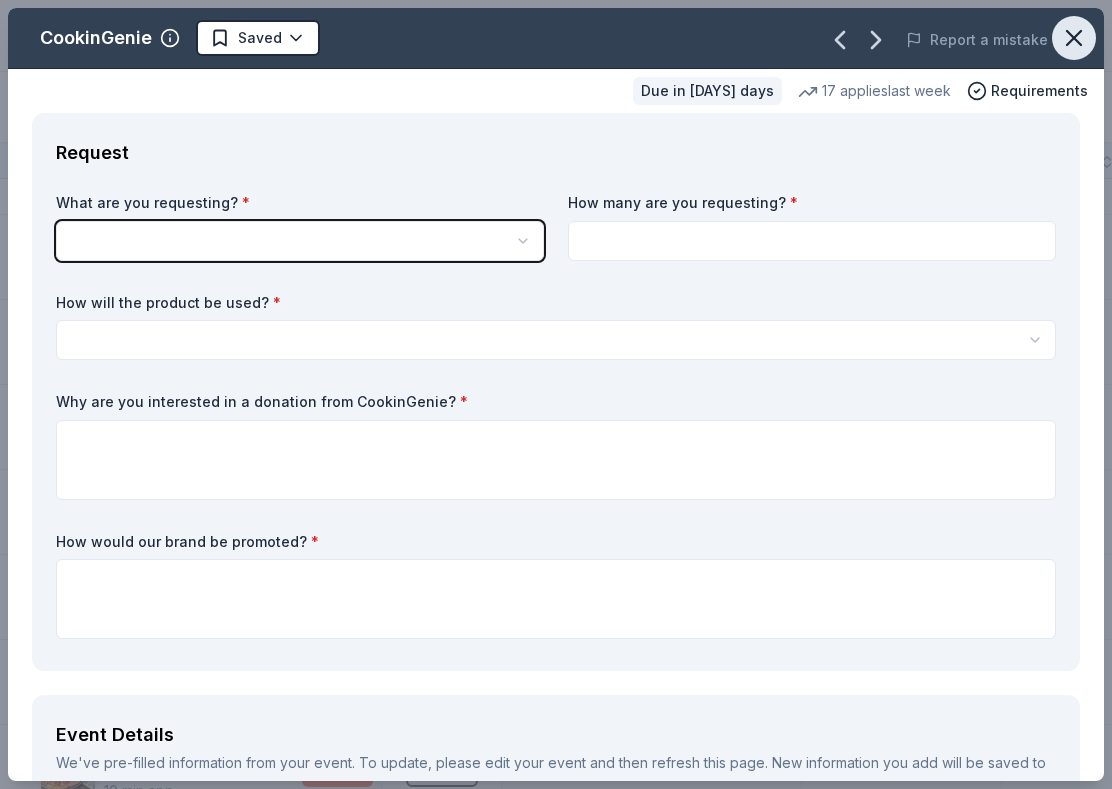click on "Socal Fundraiser Track  · 28 Discover $10 in rewards 28 Saved Applied Approved Received Declined Not interested Add donor Export CSV Donor Status Donation Approval rate Value (avg) Apply method Assignee Notes 21st Amendment Brewery Due in 119 days ∙ 10 min app Apply Saved Beer 4% -- Email Alaska Airlines Due in 105 days ∙ 10 min app Apply Saved Donation depends on request 5% $2,500 Website American Airlines Due in 59 days ∙ 10 min app Apply Saved  AAdvantage® mileage certificate(s), monetary donations 0% -- Email BarkBox Due in 119 days ∙ Quick app Apply Saved Dog toy(s), dog food 69% $45 Website Bi-Rite Due in 114 days ∙ Quick app Apply Saved Gift Card(s), discounted (10%) catering order 8% -- Website Book People Due in 135 days ∙ 10 min app Apply Saved Book(s) -- $80 Website CookinGenie Due in 142 days ∙ 10 min app Apply Saved One $200 gift card 85% $200 In app Costco Due in 107 days ∙ 10 min app Apply Saved Monetary grants, no greater than 10% of program's overall budget  27% $50 ∙ --" at bounding box center (556, 394) 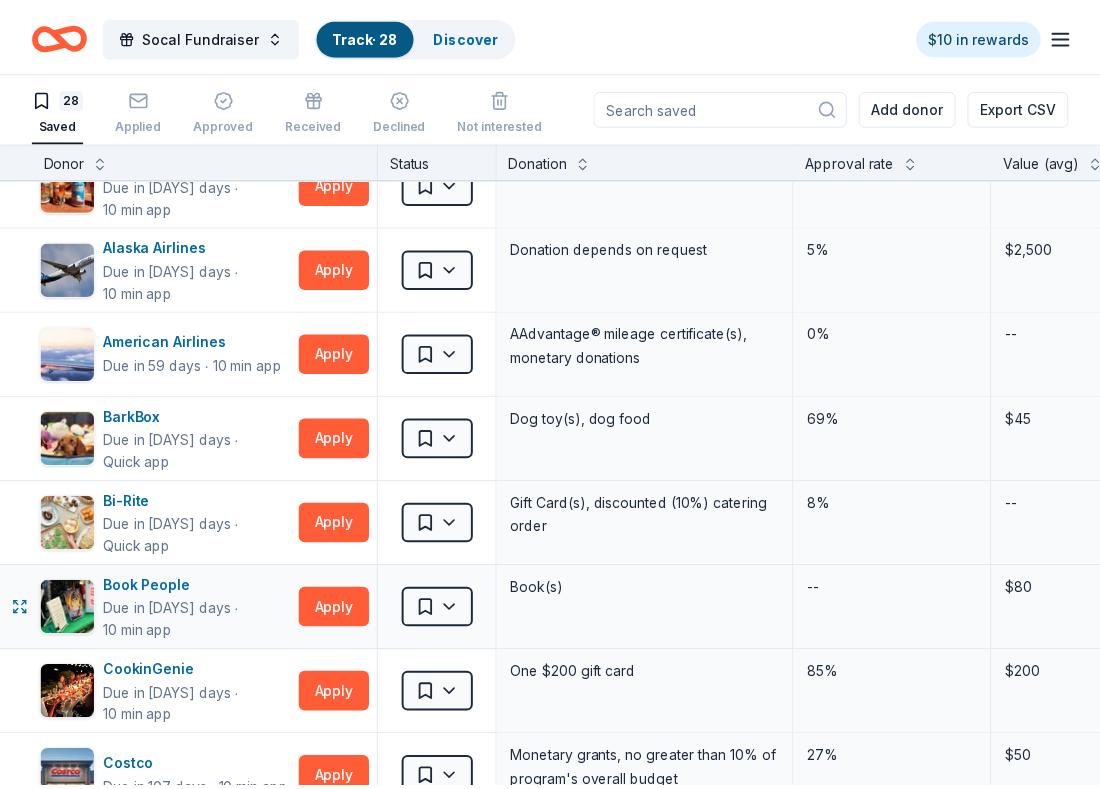 scroll, scrollTop: 0, scrollLeft: 0, axis: both 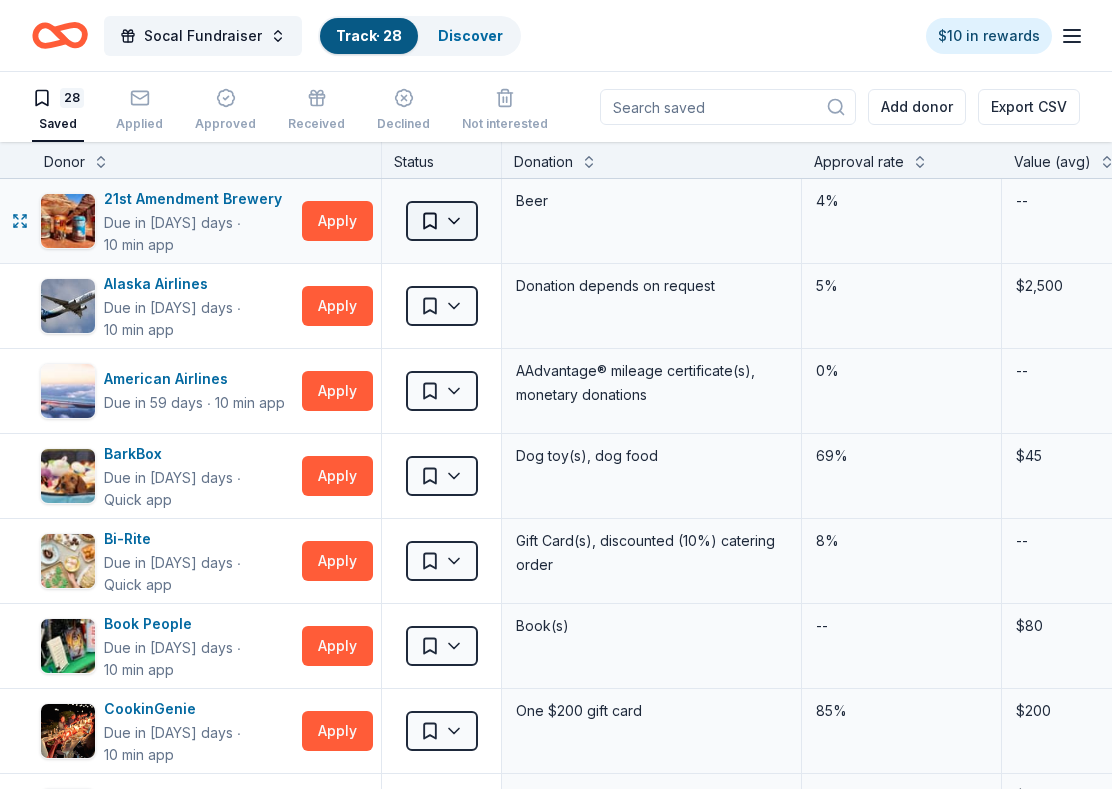 click on "Socal Fundraiser Track  · 28 Discover $10 in rewards 28 Saved Applied Approved Received Declined Not interested Add donor Export CSV Donor Status Donation Approval rate Value (avg) Apply method Assignee Notes 21st Amendment Brewery Due in 119 days ∙ 10 min app Apply Saved Beer 4% -- Email Alaska Airlines Due in 105 days ∙ 10 min app Apply Saved Donation depends on request 5% $2,500 Website American Airlines Due in 59 days ∙ 10 min app Apply Saved  AAdvantage® mileage certificate(s), monetary donations 0% -- Email BarkBox Due in 119 days ∙ Quick app Apply Saved Dog toy(s), dog food 69% $45 Website Bi-Rite Due in 114 days ∙ Quick app Apply Saved Gift Card(s), discounted (10%) catering order 8% -- Website Book People Due in 135 days ∙ 10 min app Apply Saved Book(s) -- $80 Website CookinGenie Due in 142 days ∙ 10 min app Apply Saved One $200 gift card 85% $200 In app Costco Due in 107 days ∙ 10 min app Apply Saved Monetary grants, no greater than 10% of program's overall budget  27% $50 ∙ --" at bounding box center (556, 394) 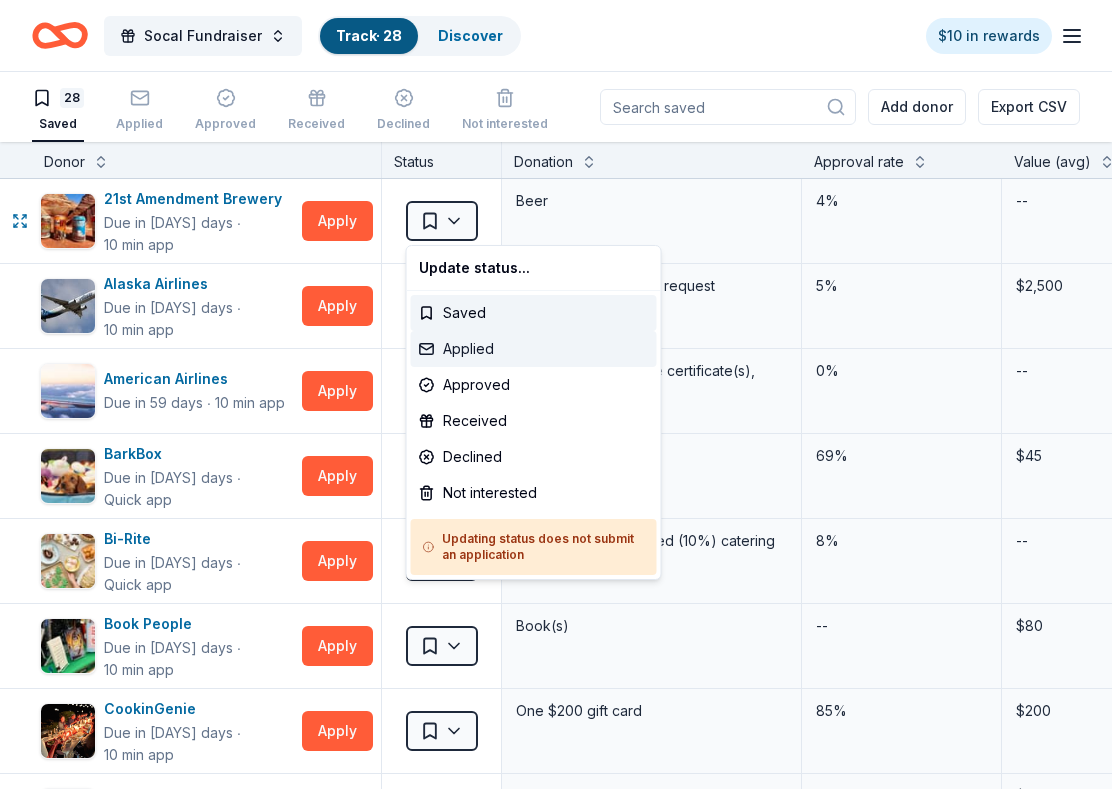 click on "Applied" at bounding box center (534, 349) 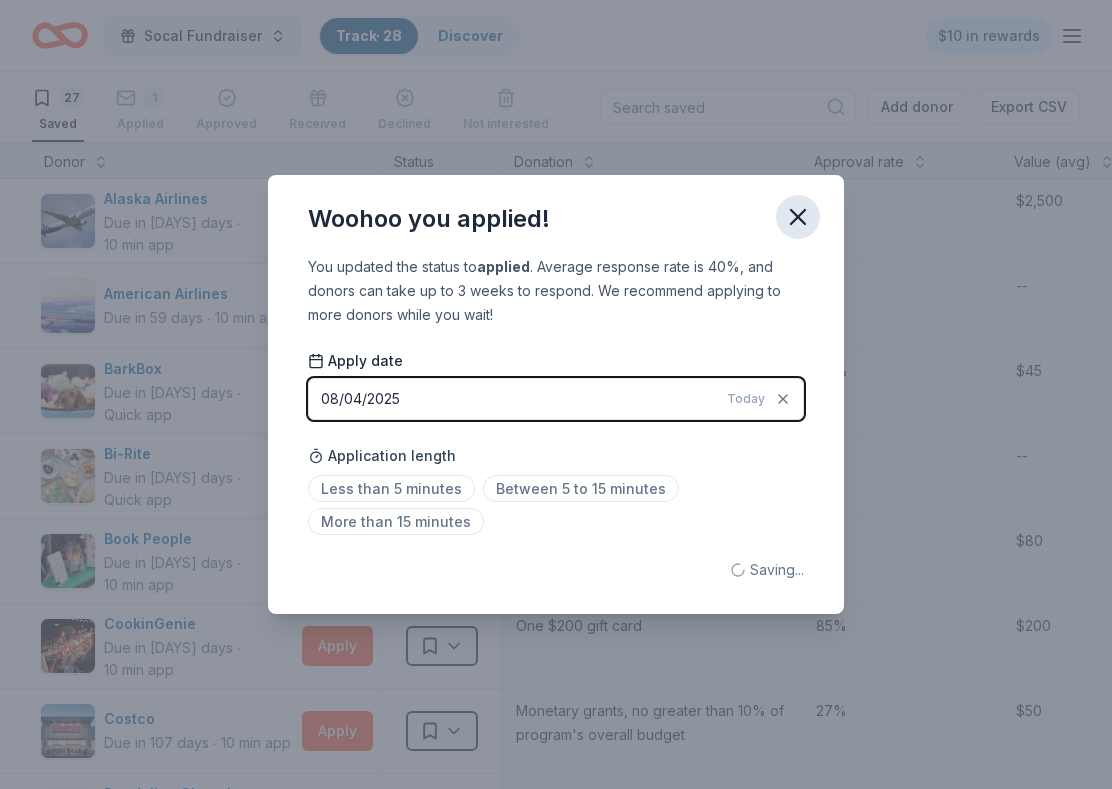 click 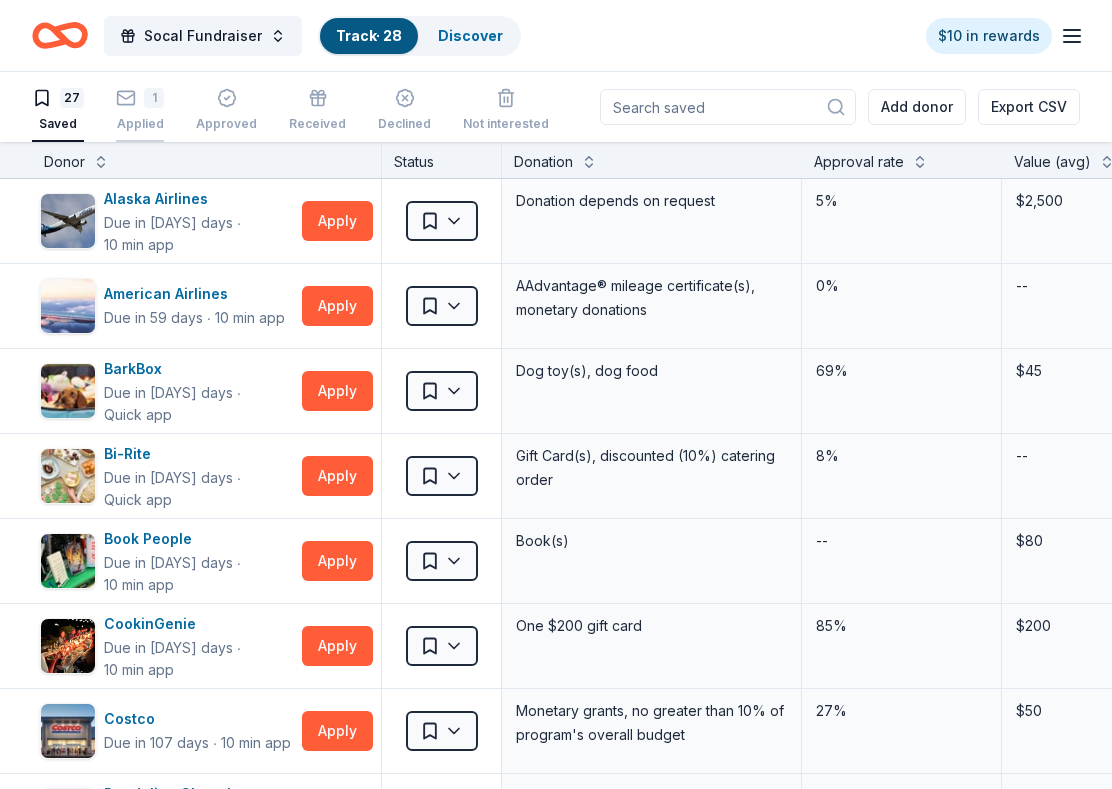 click on "Applied" at bounding box center (140, 113) 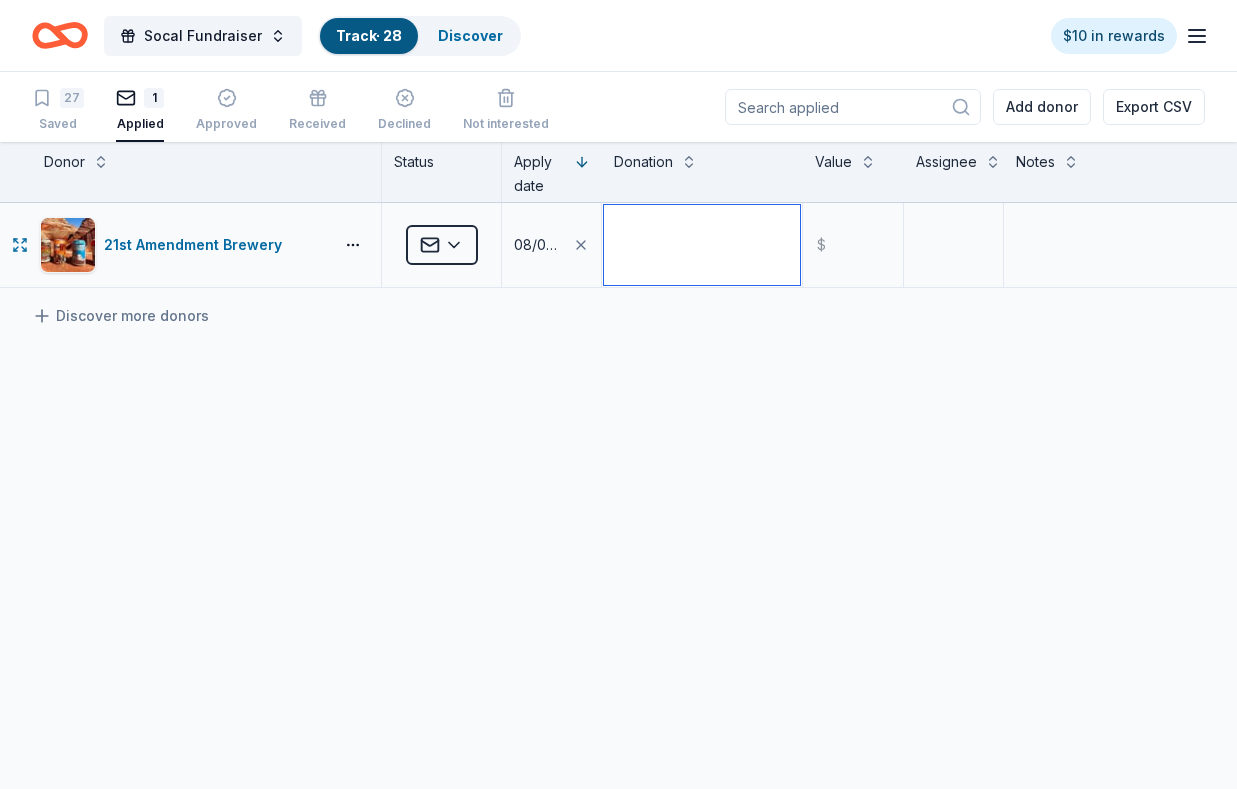click at bounding box center [702, 245] 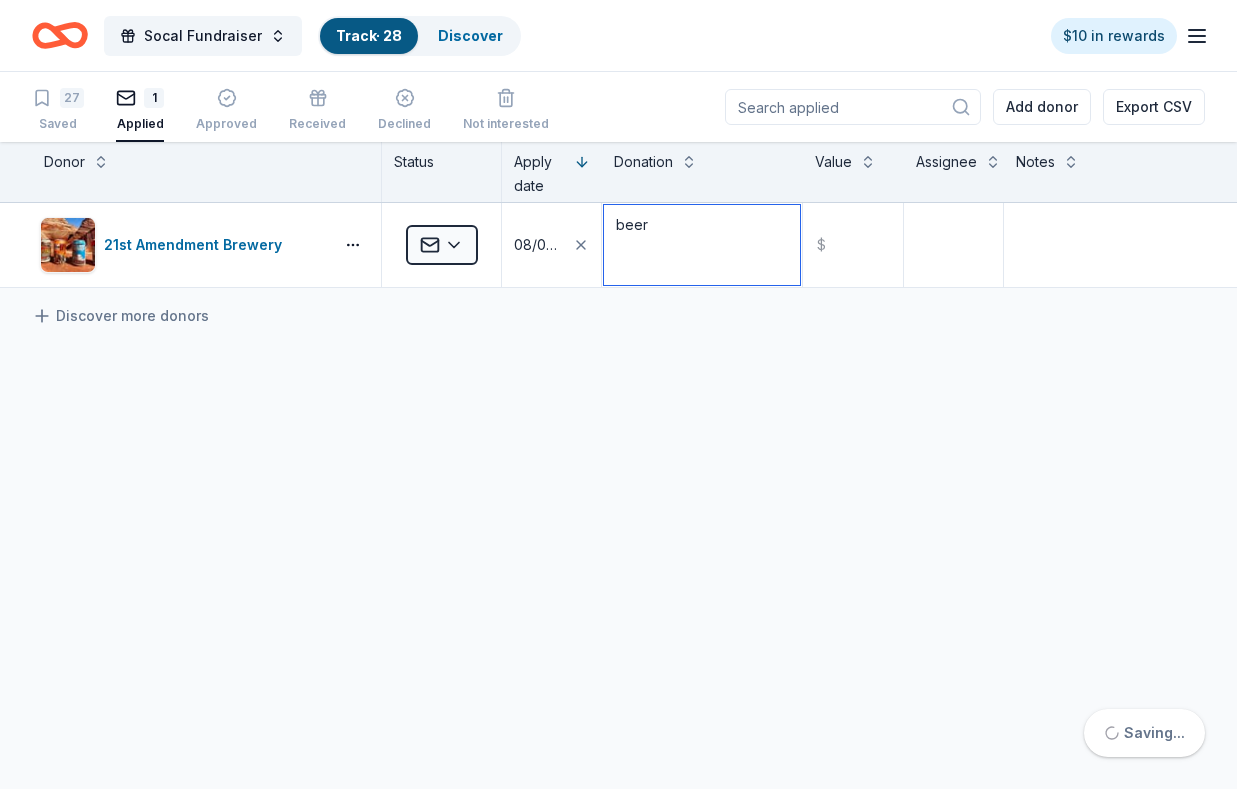 type on "beer" 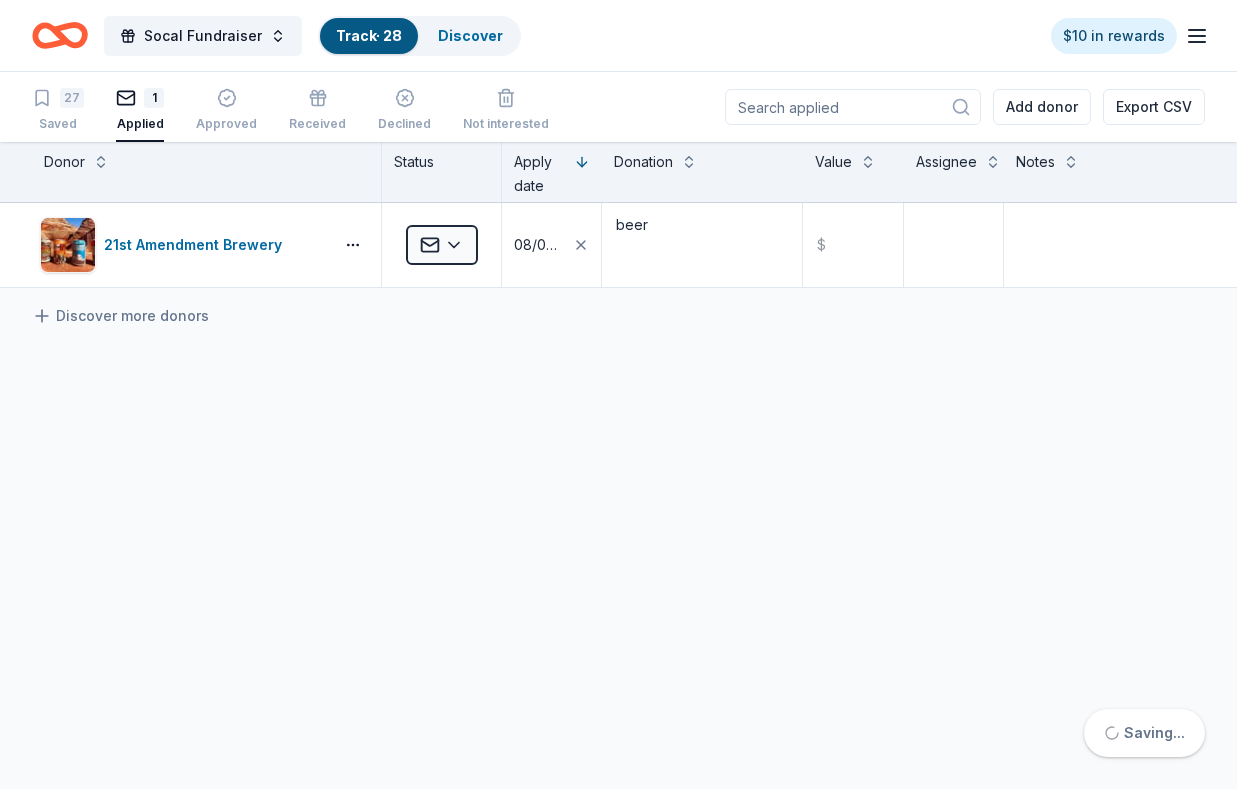 click on "21st Amendment Brewery Applied 08/04/2025 beer $   Discover more donors" at bounding box center [618, 433] 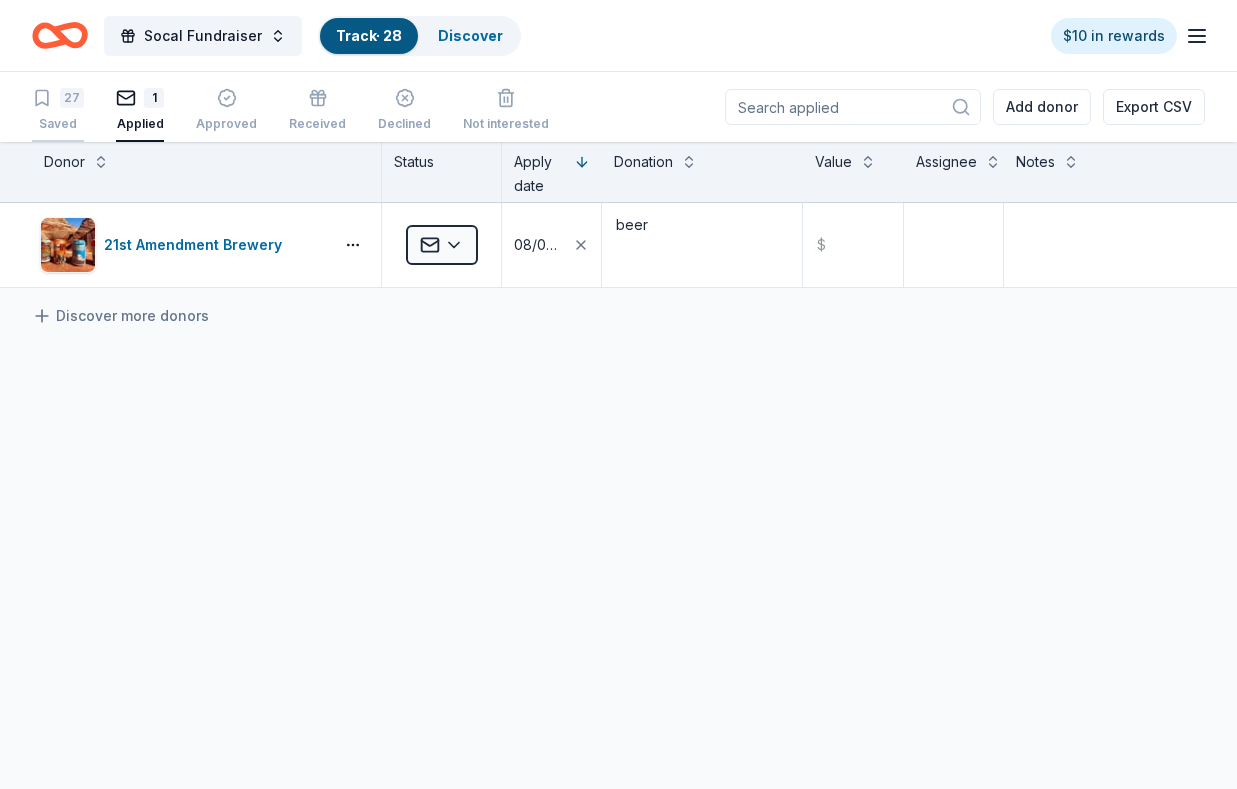 click on "Saved" at bounding box center (58, 124) 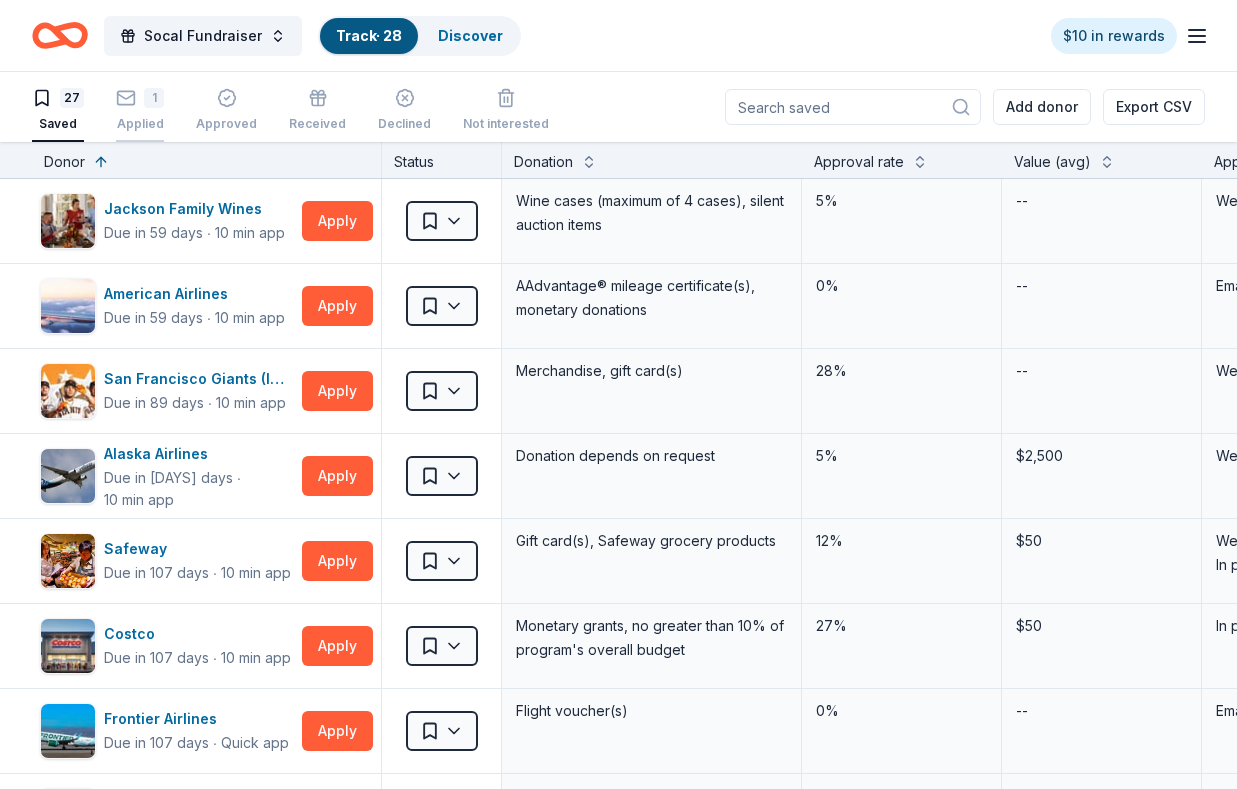 click on "Applied" at bounding box center [140, 113] 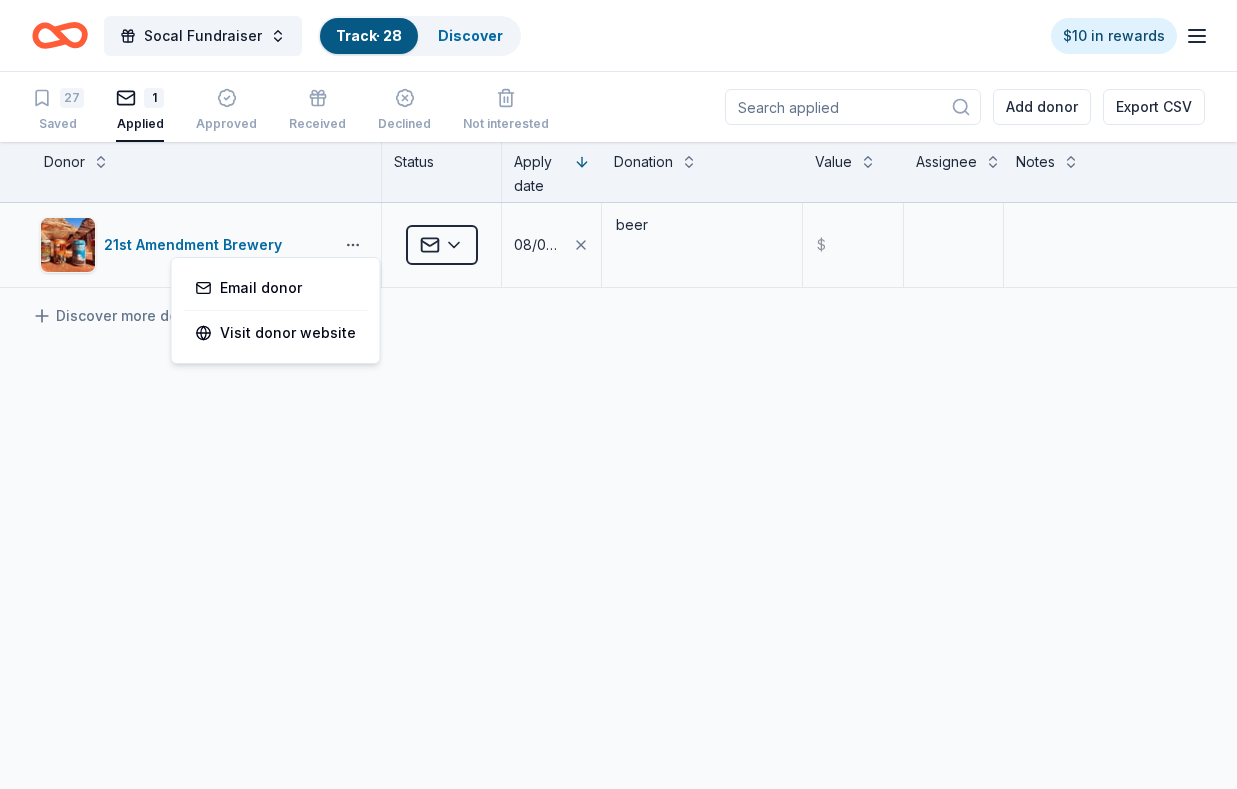 click on "Socal Fundraiser Track  · 28 Discover $10 in rewards 27 Saved 1 Applied Approved Received Declined Not interested Add donor Export CSV Donor Status Apply date Donation Value Assignee Notes 21st Amendment Brewery Applied 08/04/2025 beer $   Discover more donors Saved  Email donor  Visit donor website" at bounding box center (618, 394) 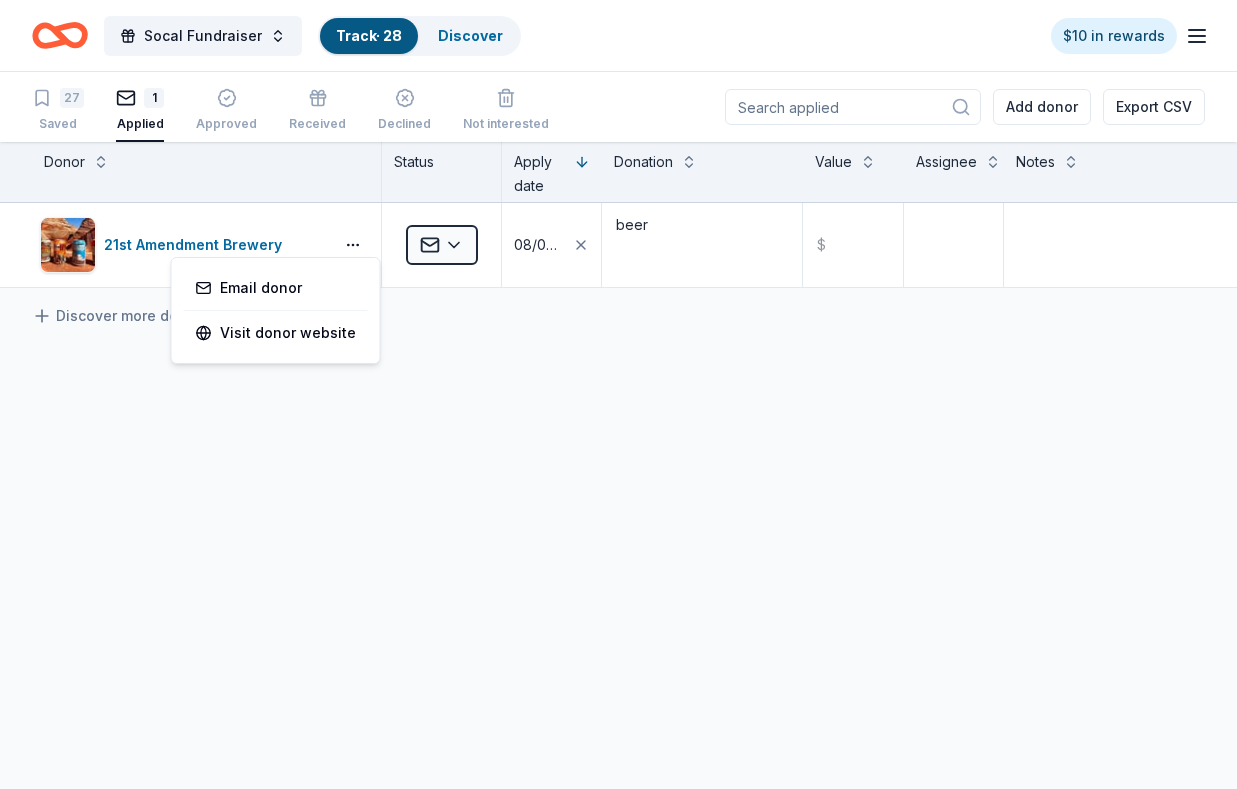 click on "Socal Fundraiser Track  · 28 Discover $10 in rewards 27 Saved 1 Applied Approved Received Declined Not interested Add donor Export CSV Donor Status Apply date Donation Value Assignee Notes 21st Amendment Brewery Applied 08/04/2025 beer $   Discover more donors Saved  Email donor  Visit donor website" at bounding box center (618, 394) 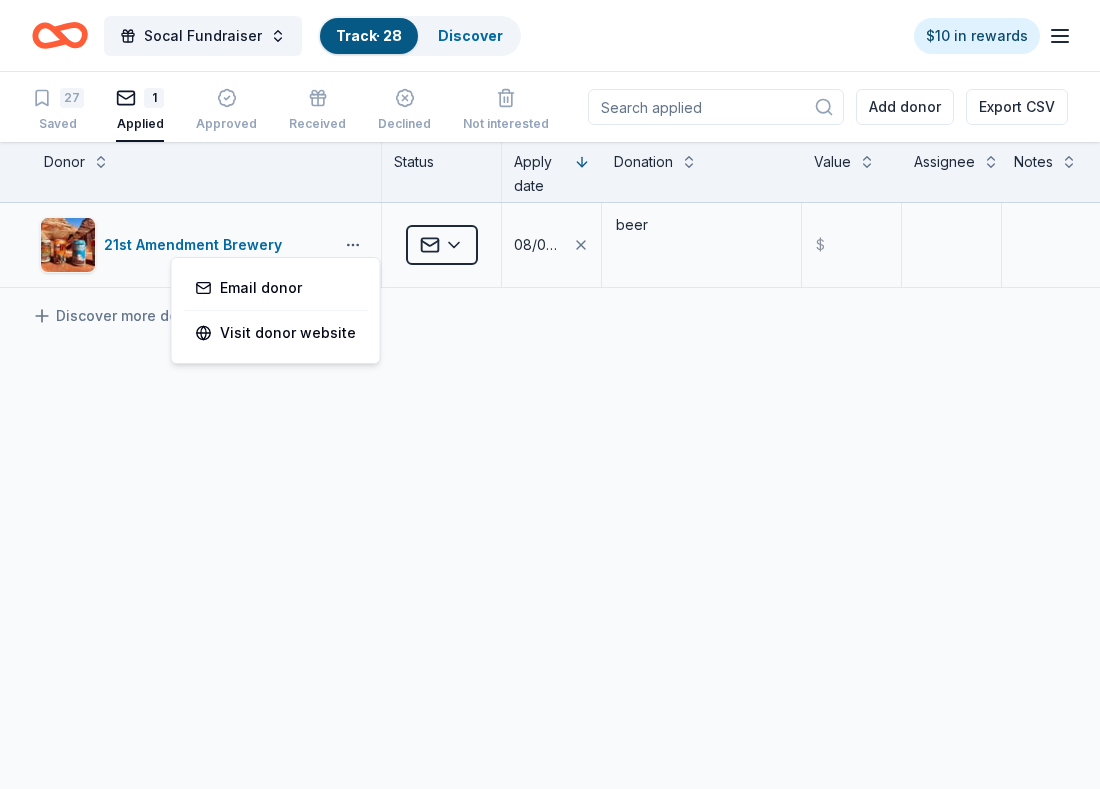 click on "Socal Fundraiser Track  · 28 Discover $10 in rewards 27 Saved 1 Applied Approved Received Declined Not interested Add donor Export CSV Donor Status Apply date Donation Value Assignee Notes 21st Amendment Brewery Applied 08/04/2025 beer $   Discover more donors Saved  Email donor  Visit donor website" at bounding box center [550, 394] 